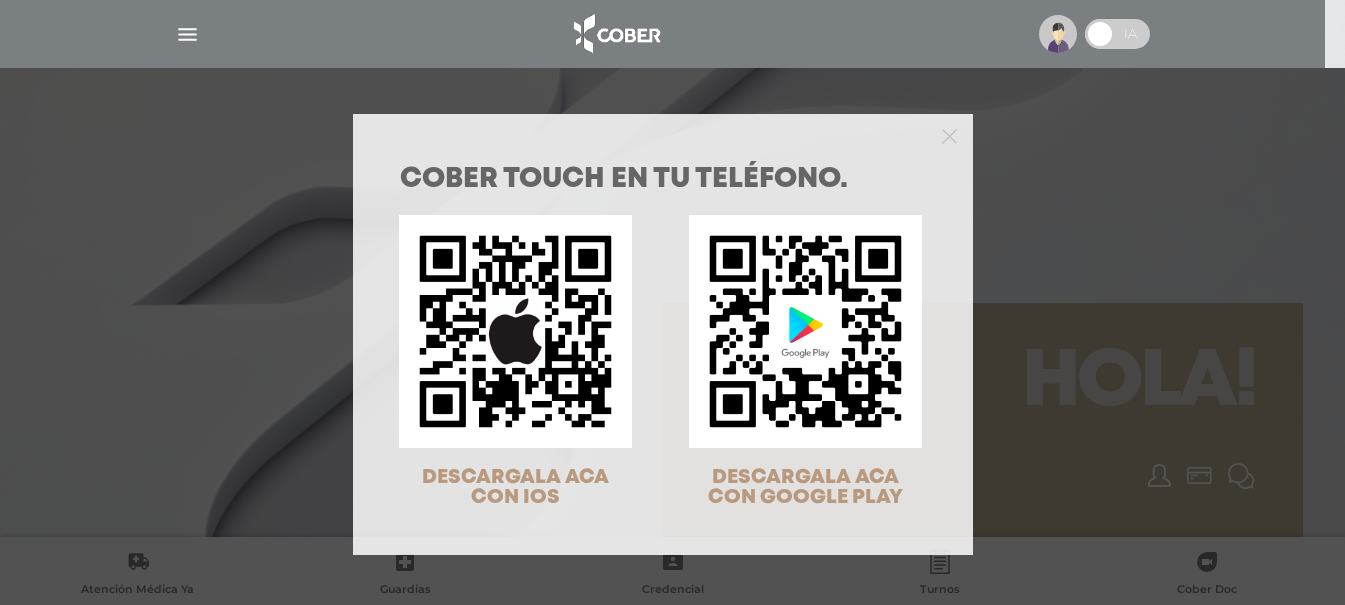 scroll, scrollTop: 0, scrollLeft: 0, axis: both 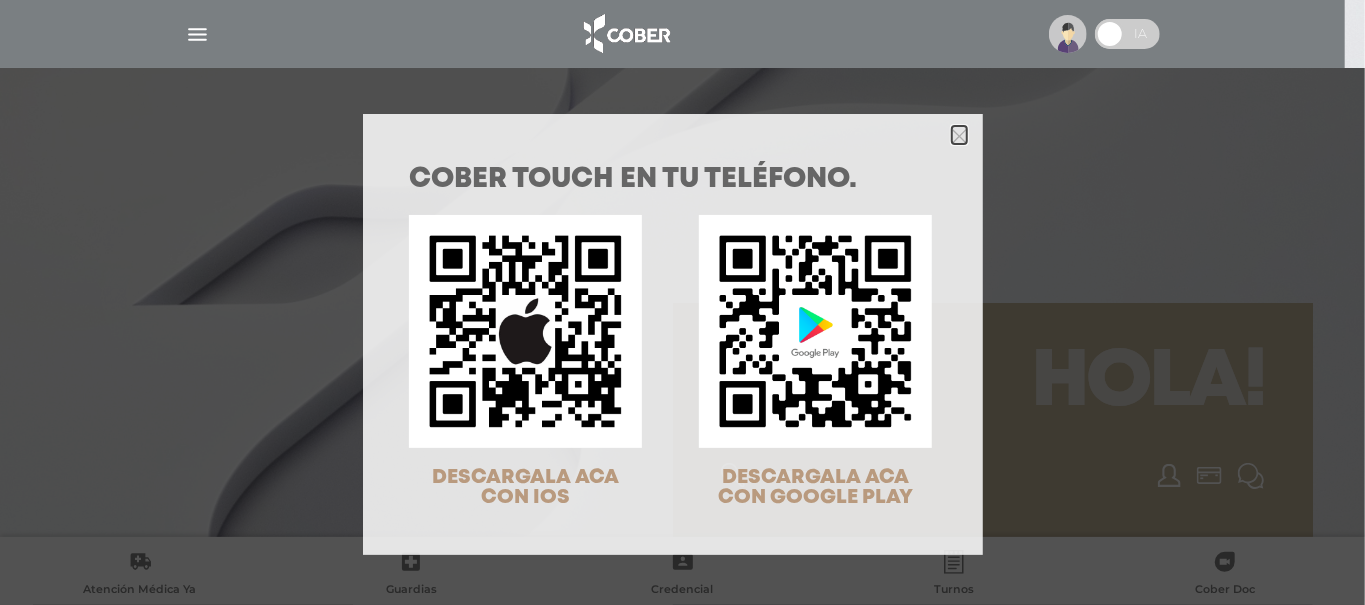 click 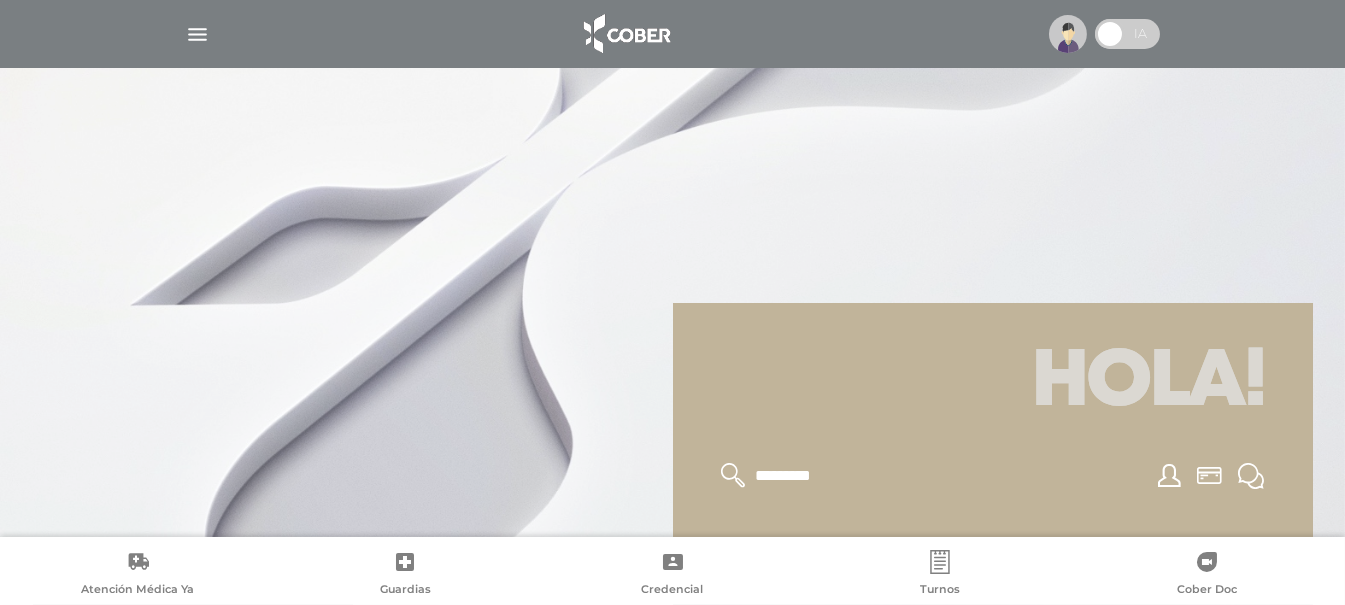 click at bounding box center (197, 34) 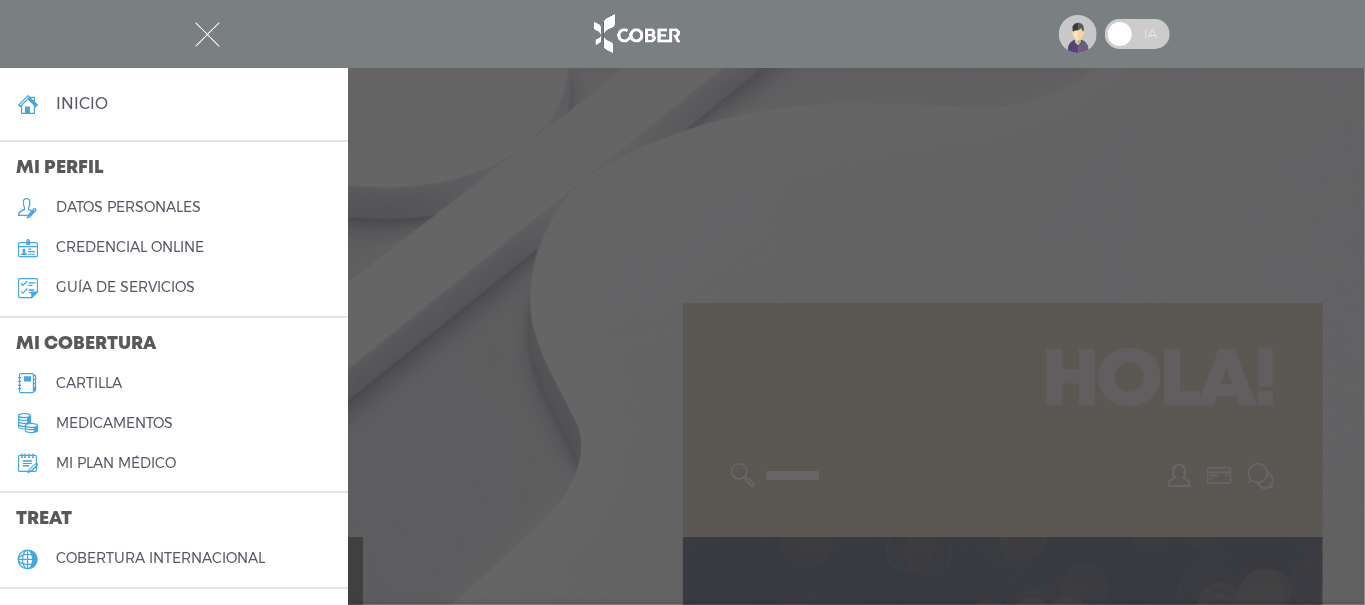 click on "cartilla" at bounding box center (174, 383) 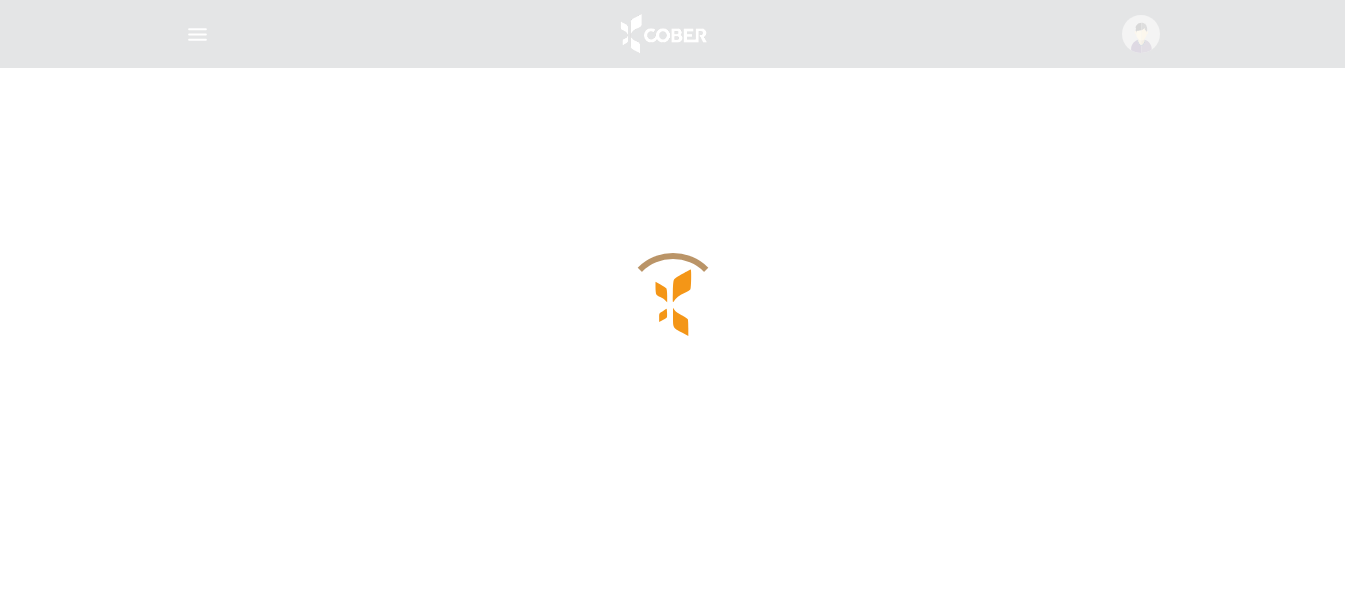 scroll, scrollTop: 0, scrollLeft: 0, axis: both 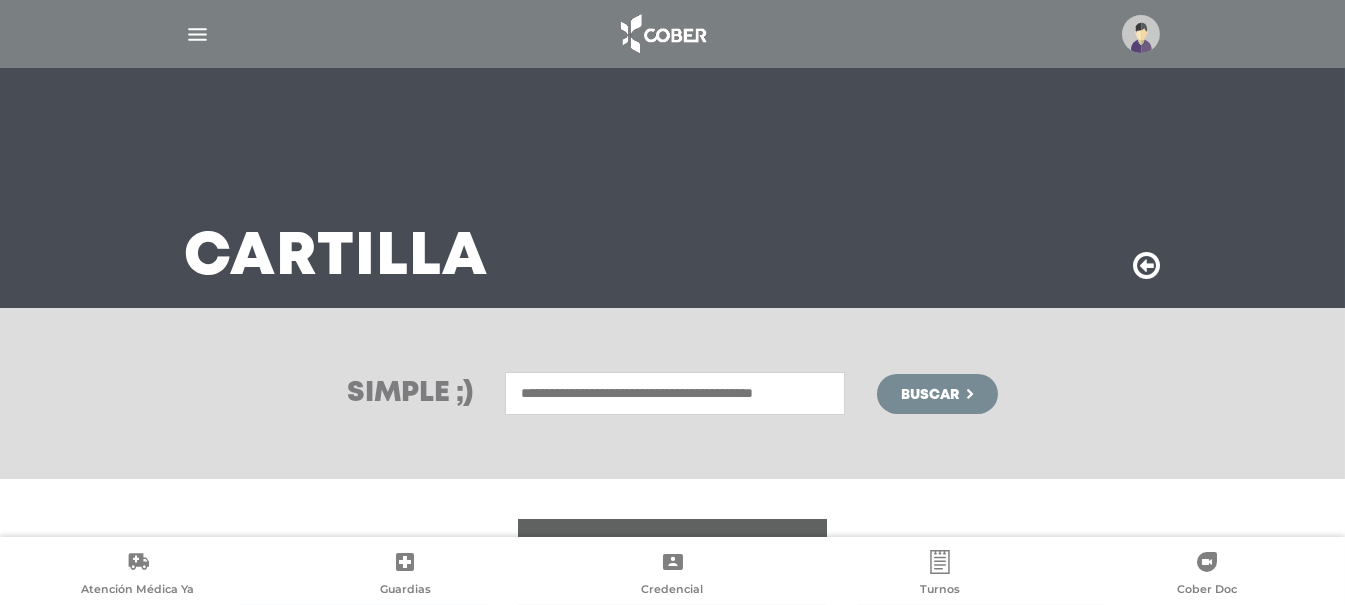 click at bounding box center [675, 393] 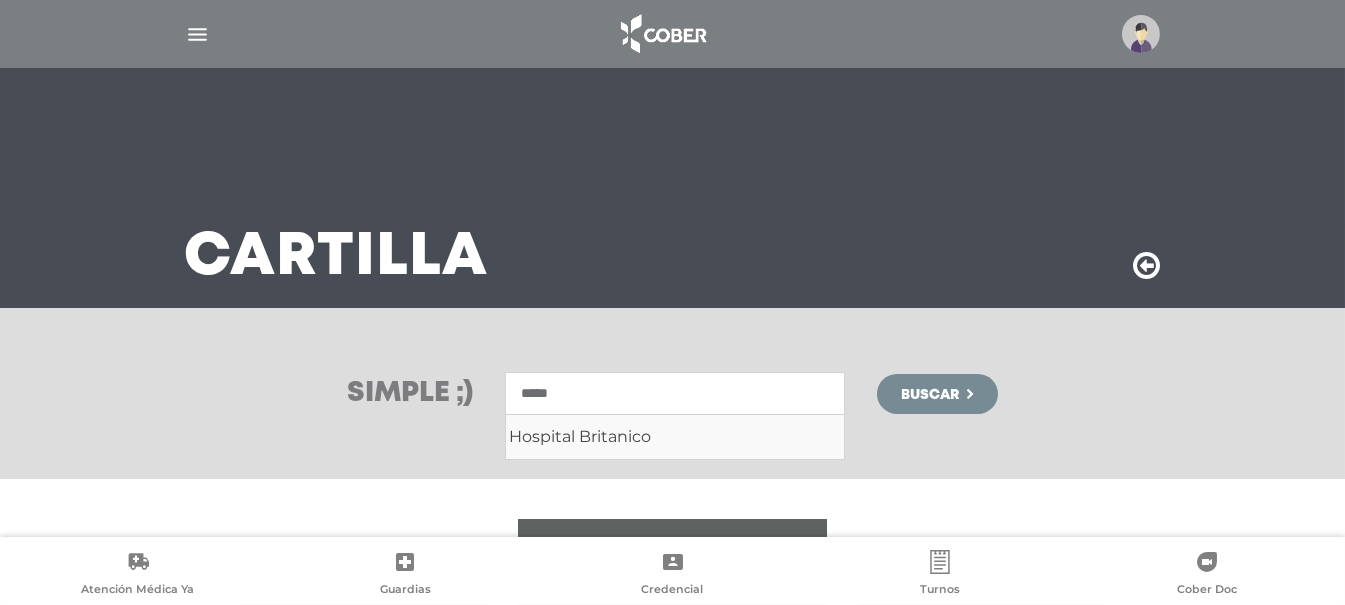 type on "*****" 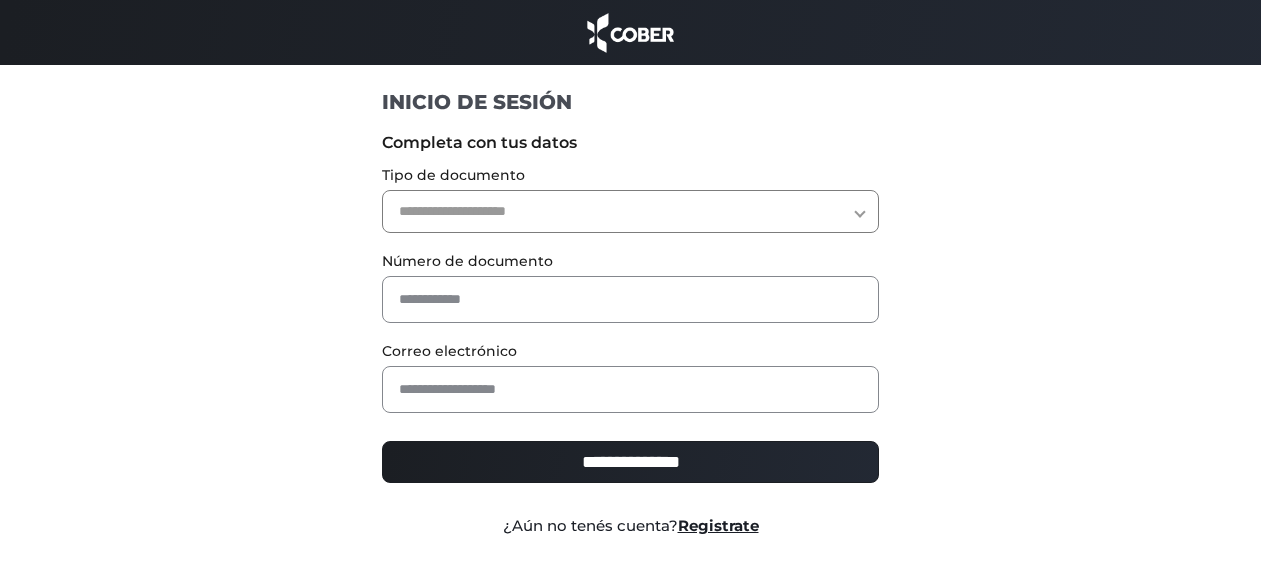 scroll, scrollTop: 0, scrollLeft: 0, axis: both 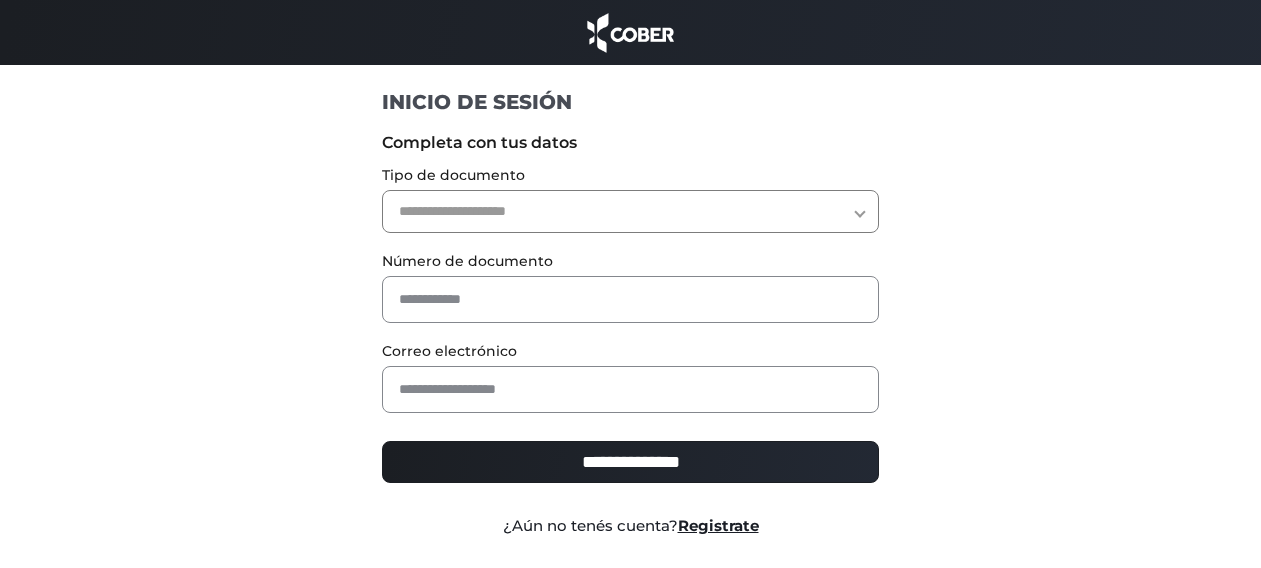 click on "**********" at bounding box center [630, 211] 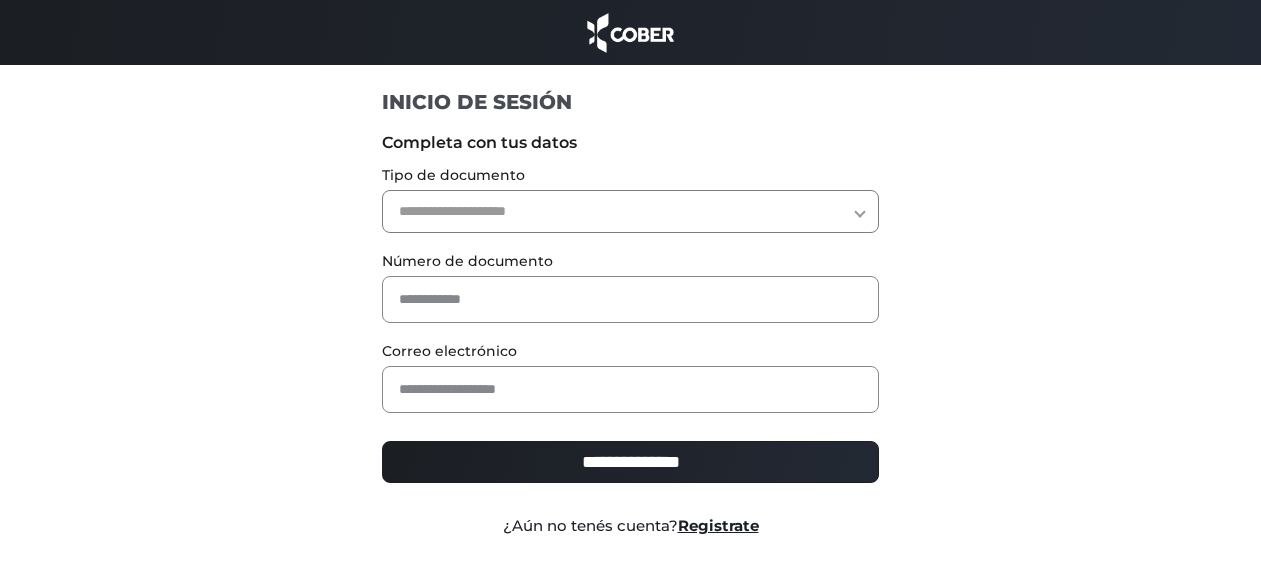 select on "***" 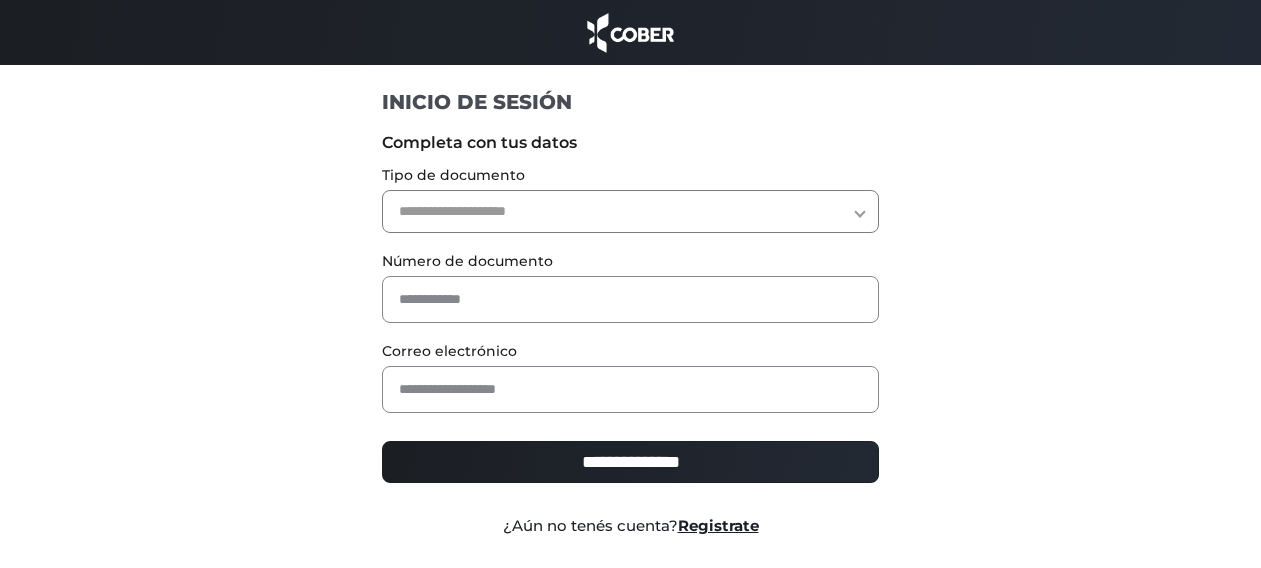 click on "**********" at bounding box center (630, 211) 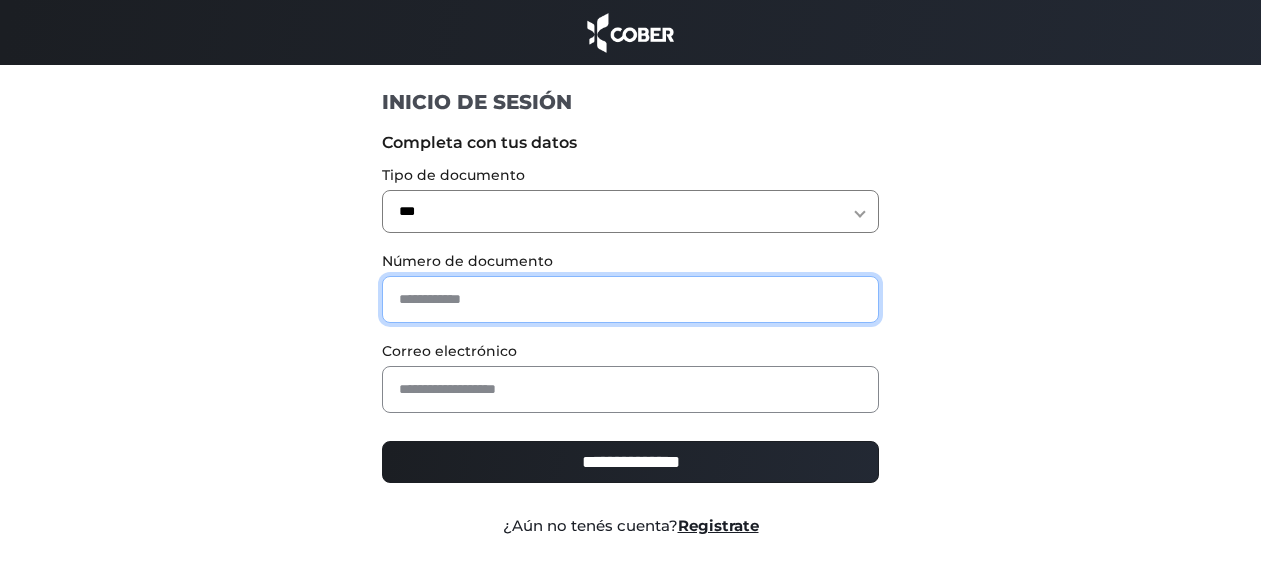 click at bounding box center (630, 299) 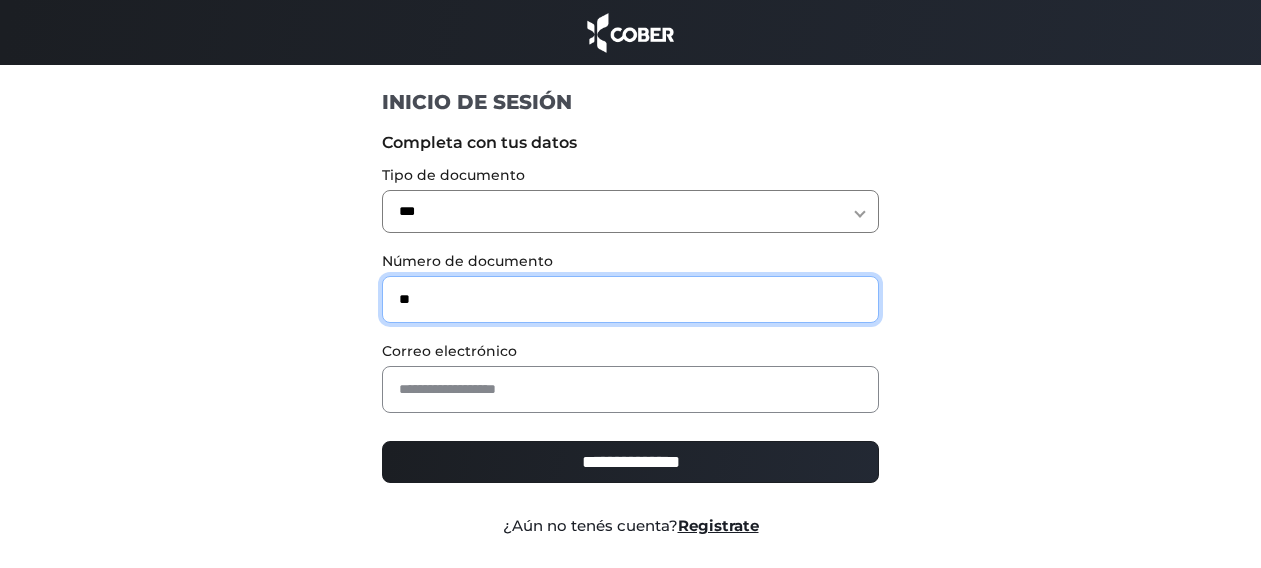 click on "**" at bounding box center [630, 299] 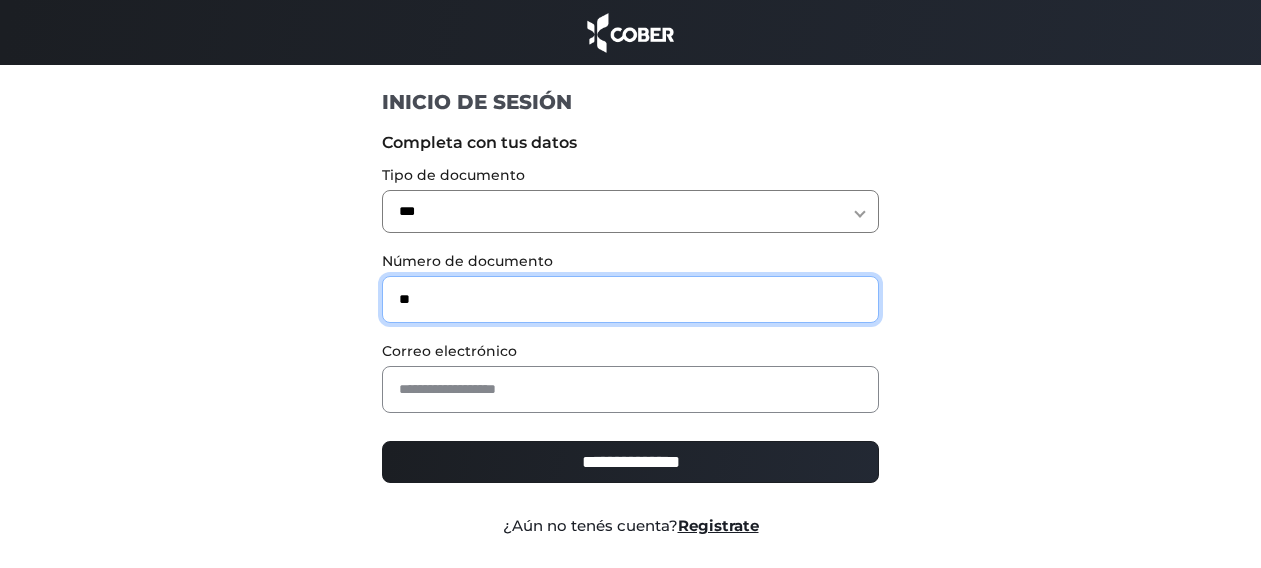 type on "*" 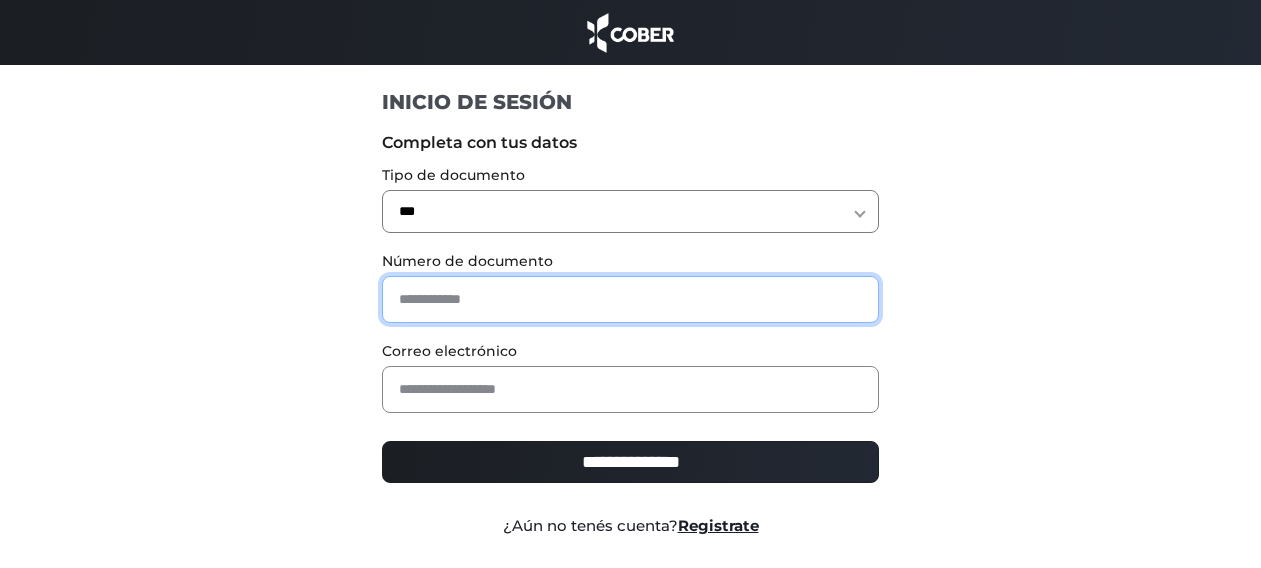paste on "********" 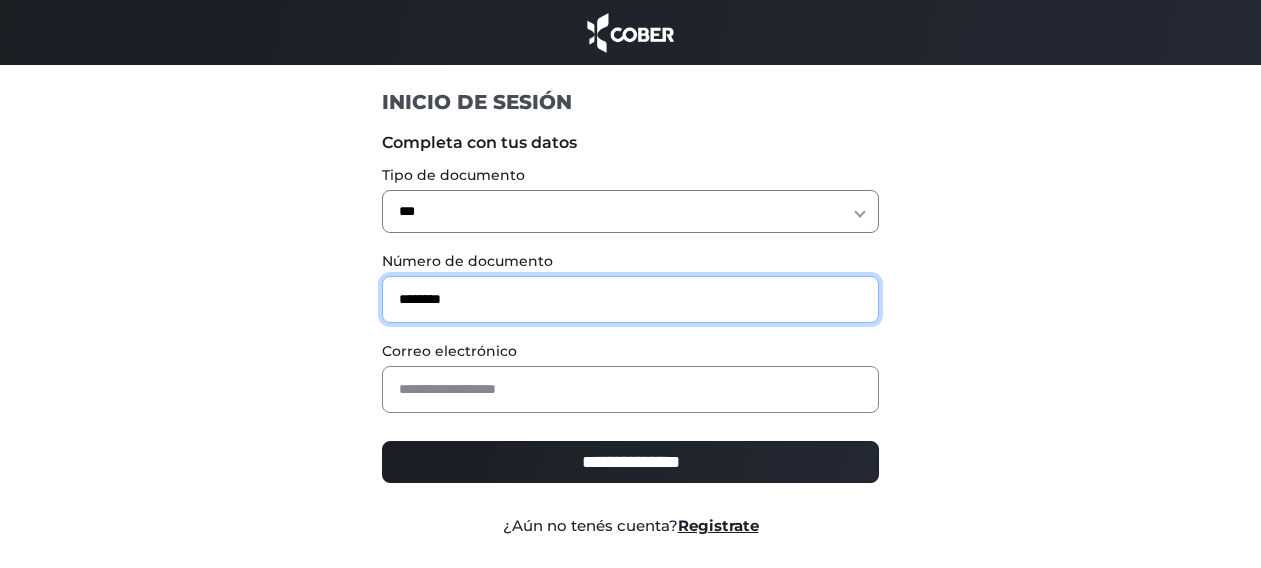 type on "********" 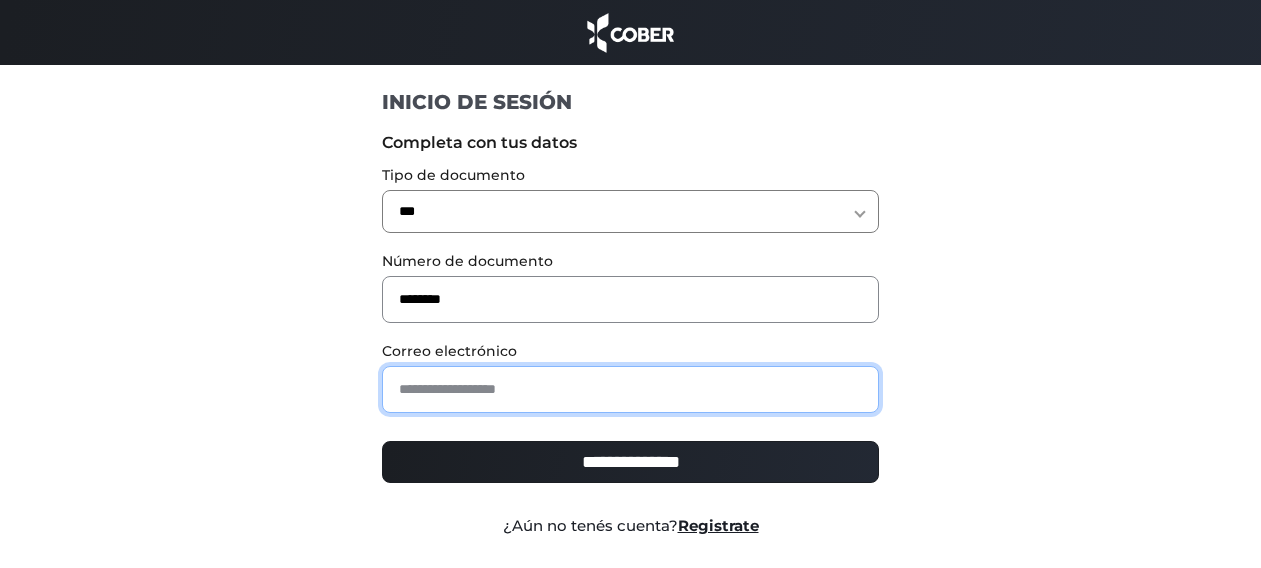 click at bounding box center [630, 389] 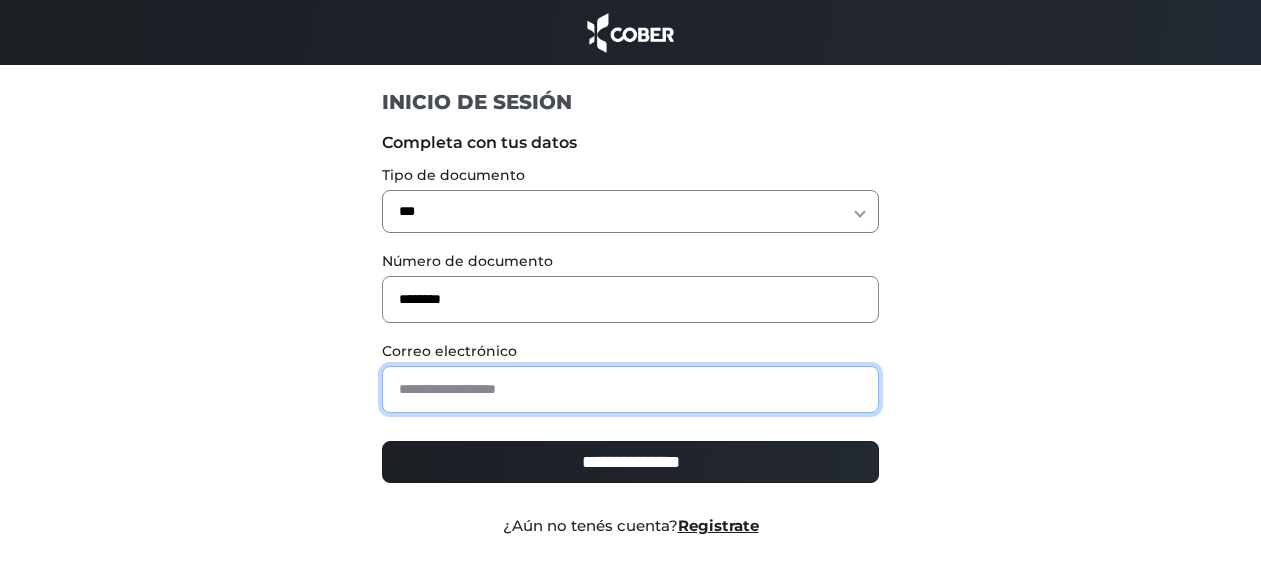 paste on "**********" 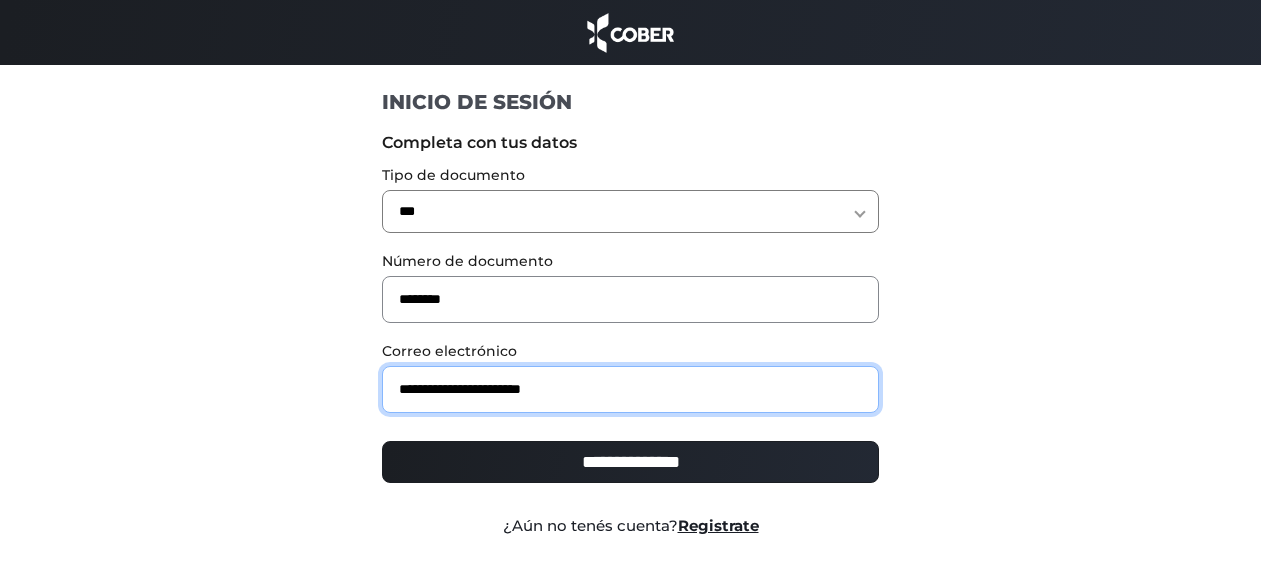 type on "**********" 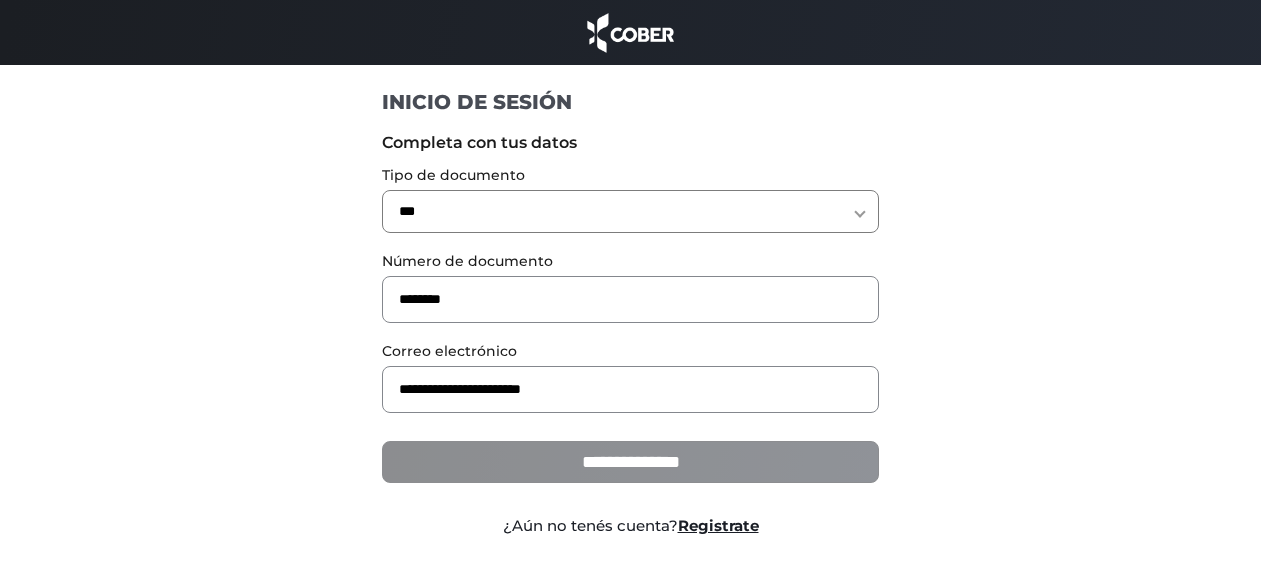click on "**********" at bounding box center (630, 462) 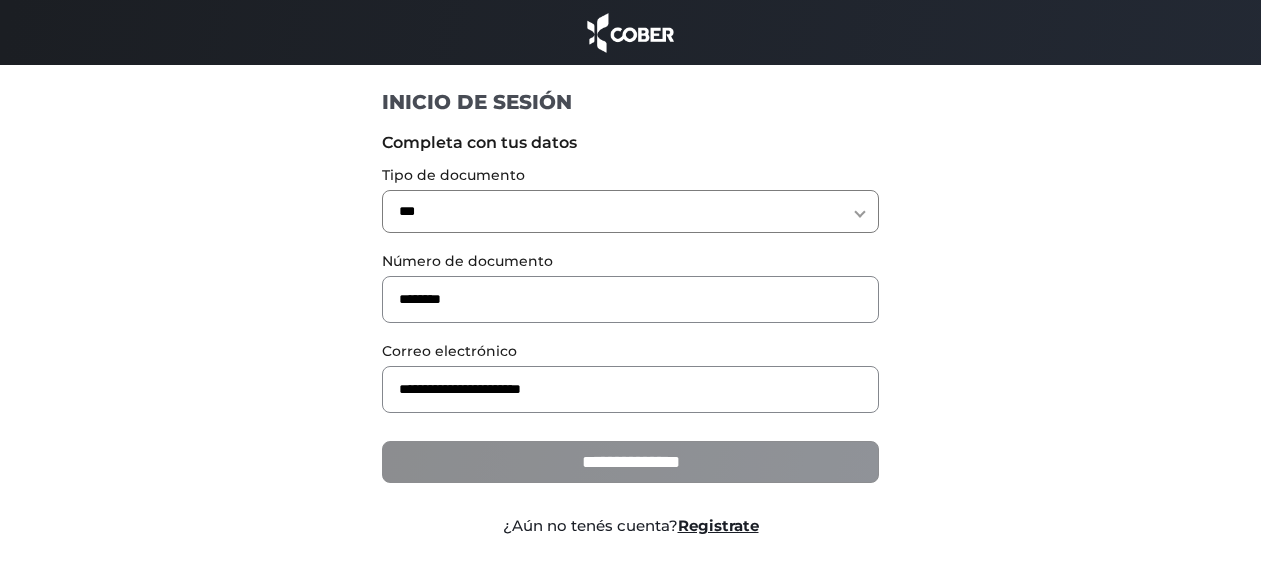 type on "**********" 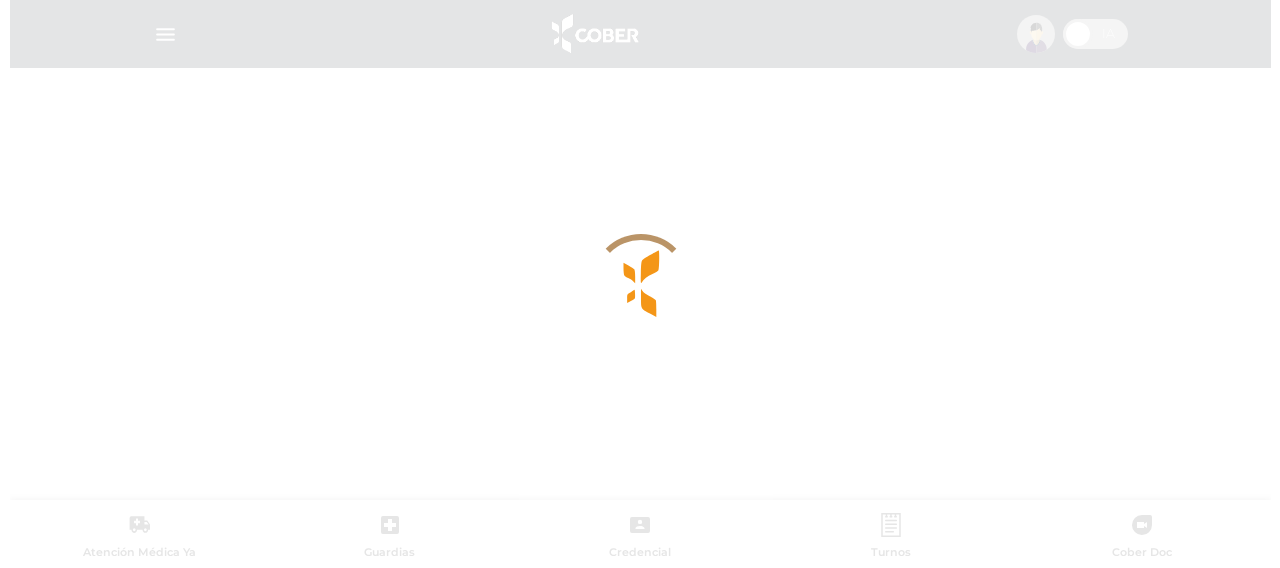 scroll, scrollTop: 0, scrollLeft: 0, axis: both 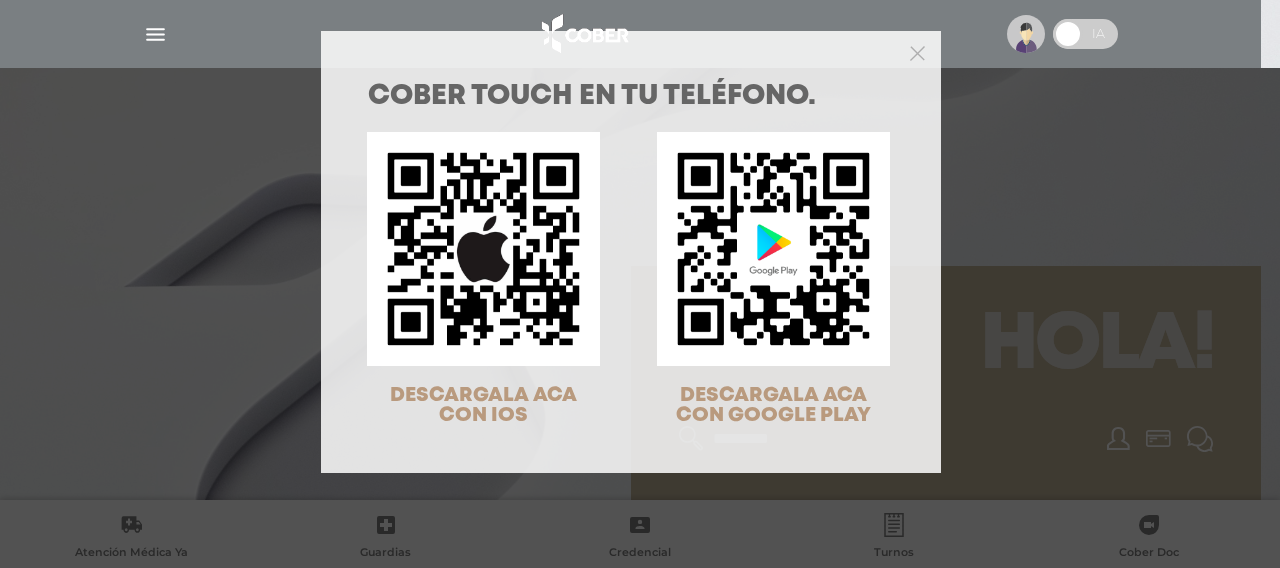 click at bounding box center [631, 51] 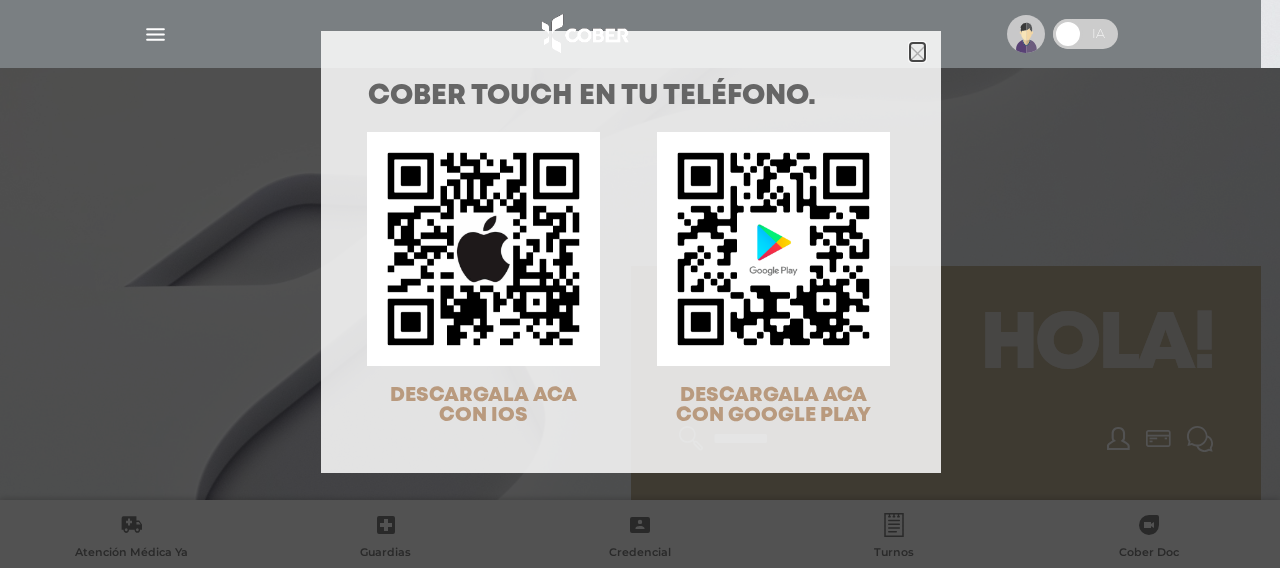 click 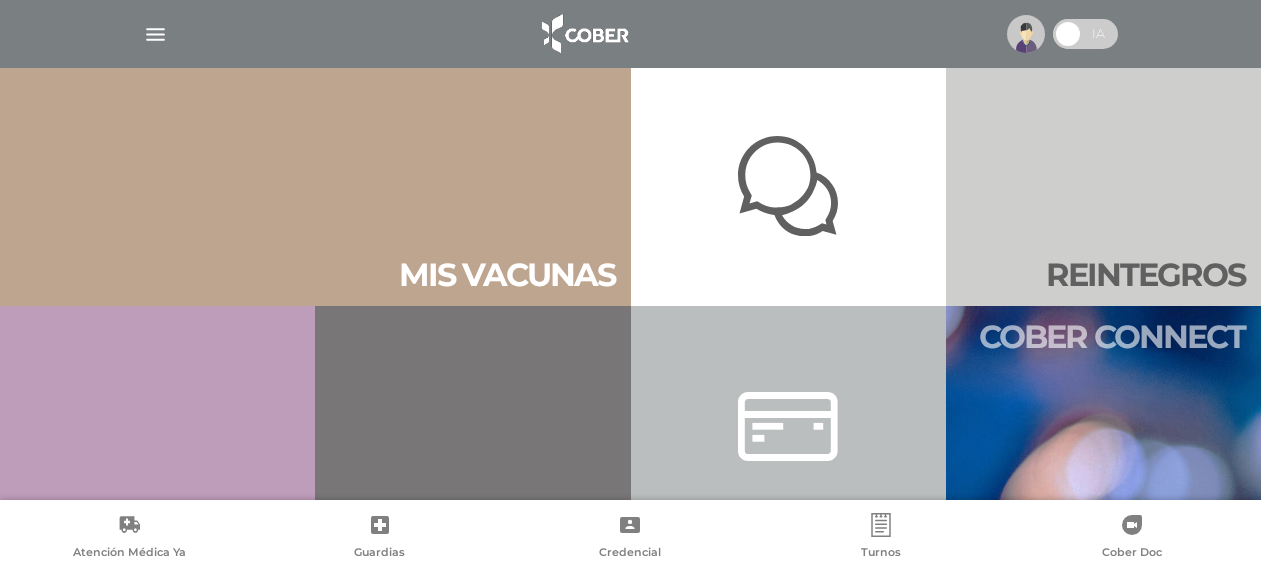 scroll, scrollTop: 910, scrollLeft: 0, axis: vertical 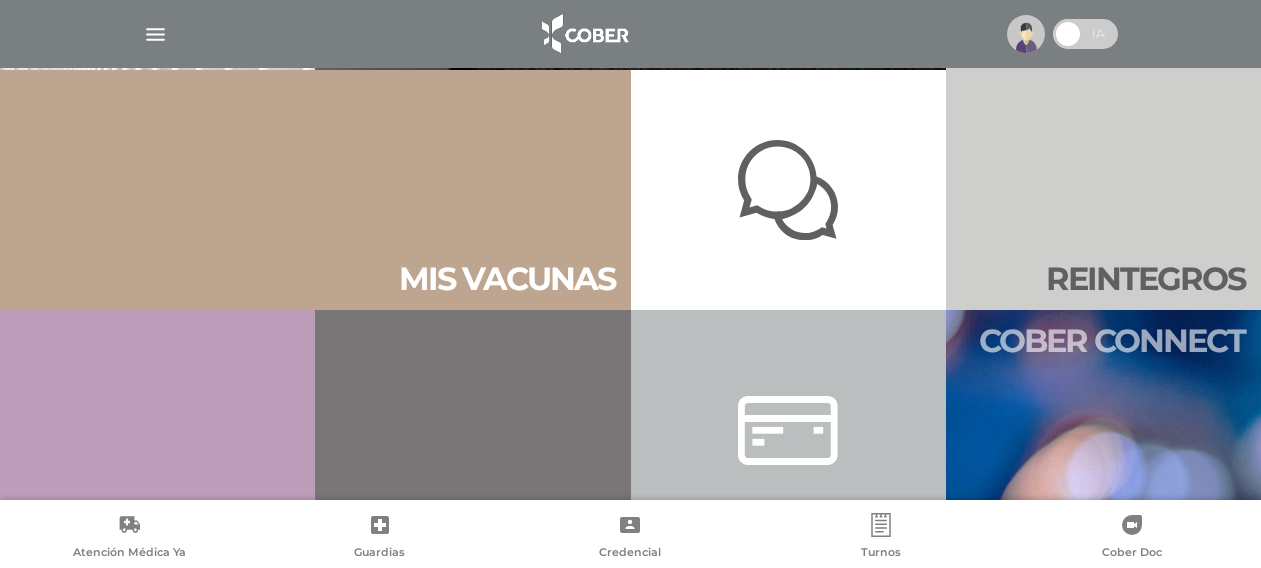 click on "Cober connect" at bounding box center (1112, 341) 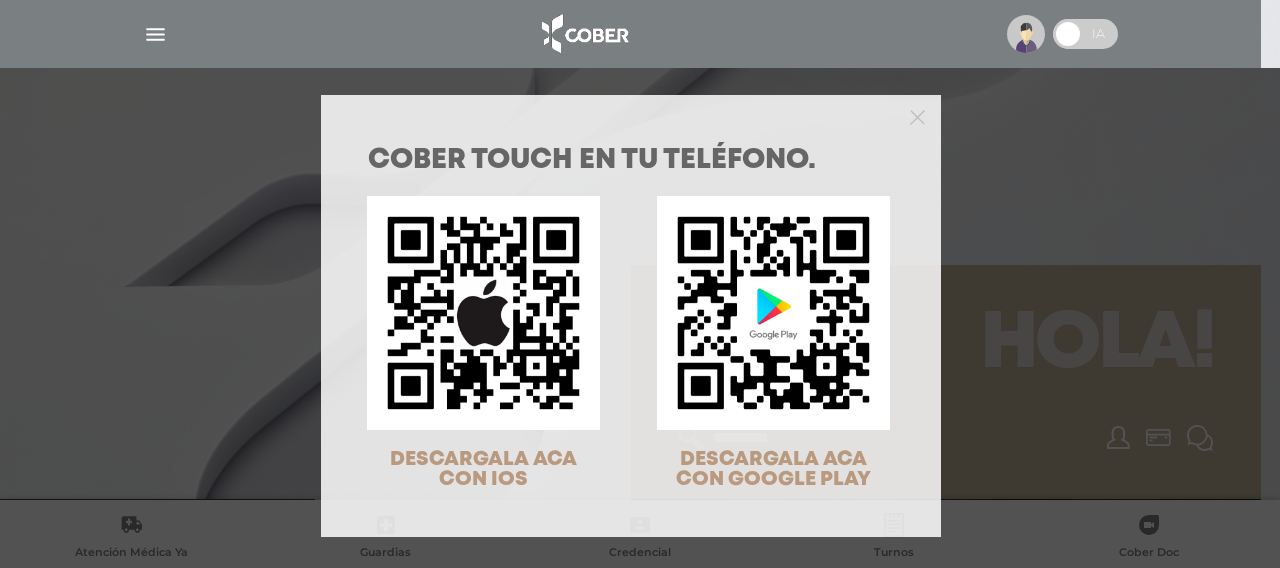 scroll, scrollTop: 0, scrollLeft: 0, axis: both 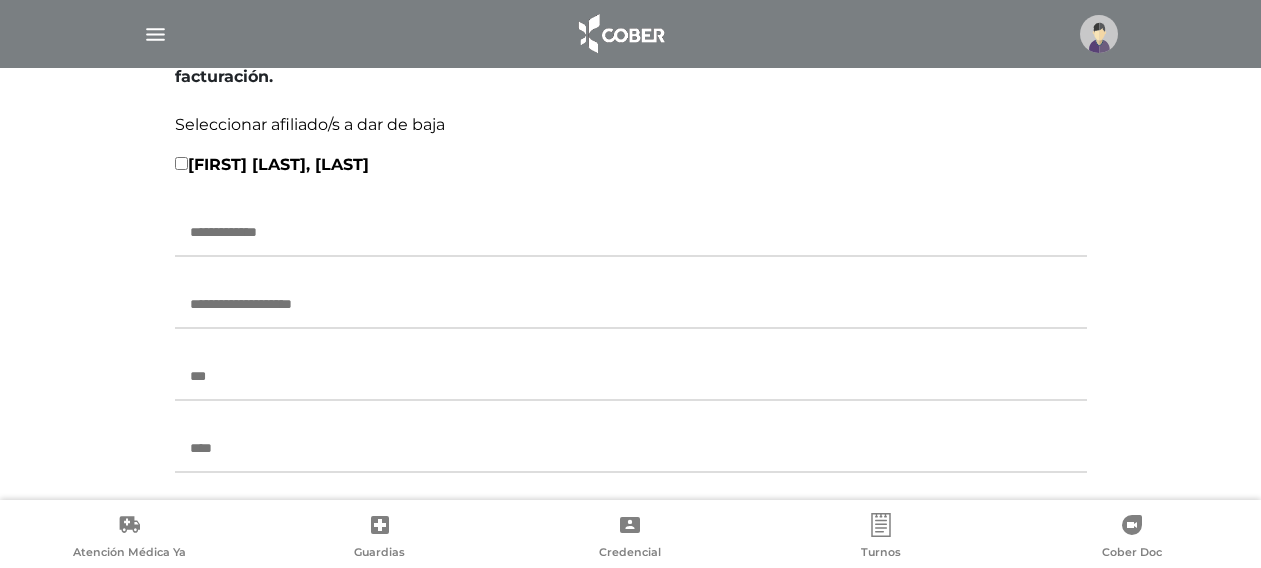 click at bounding box center (631, 233) 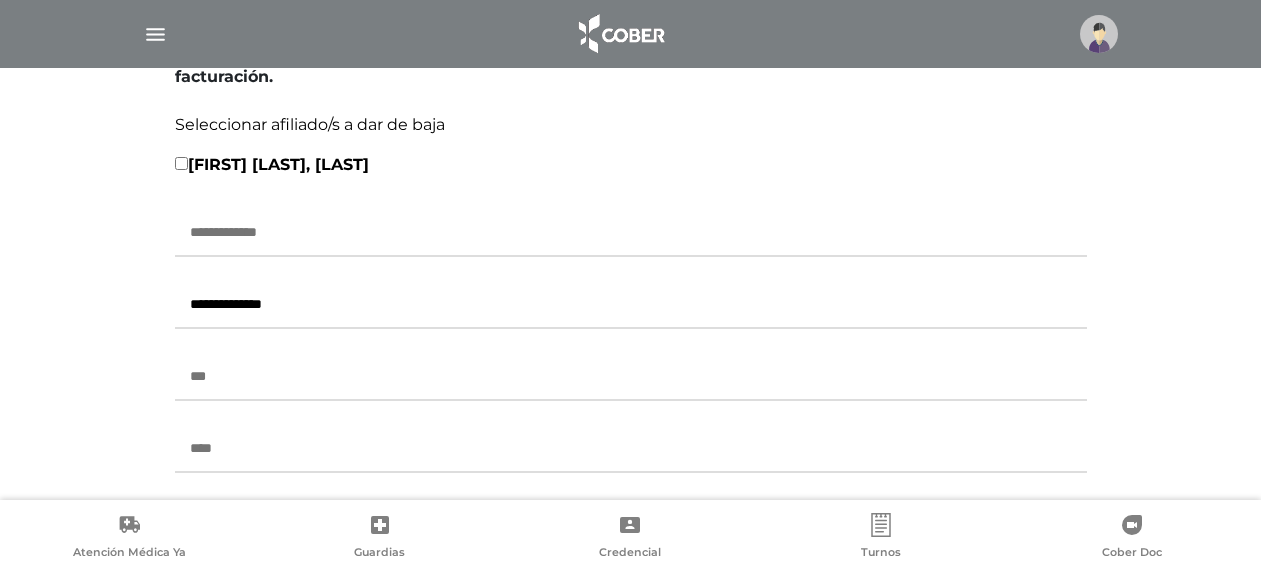 type on "**********" 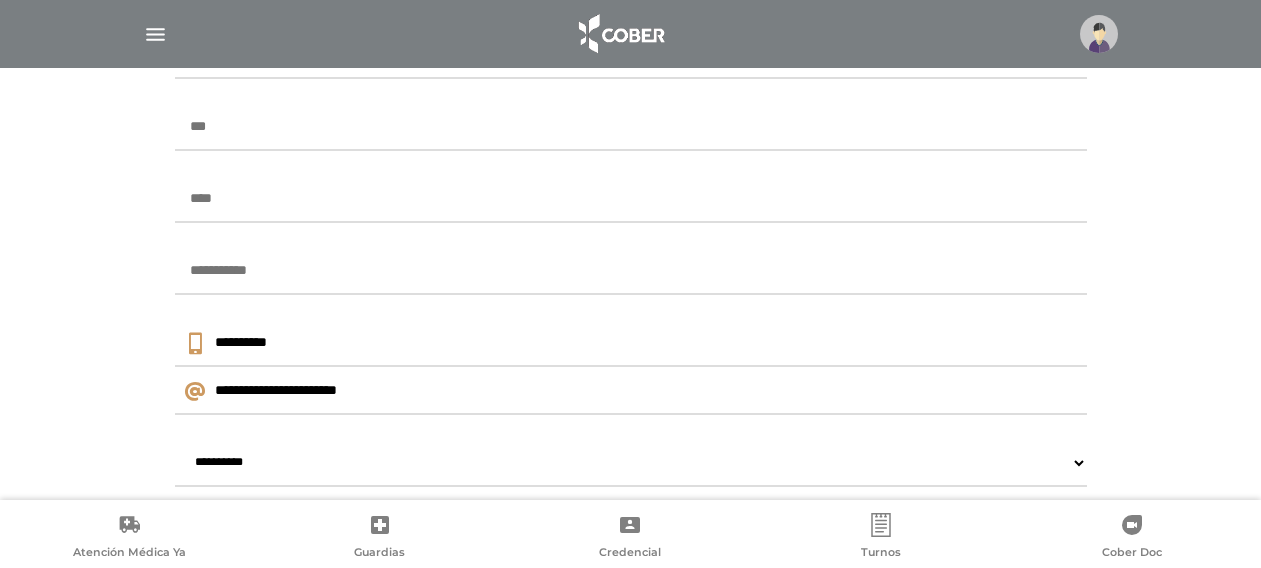 type on "**" 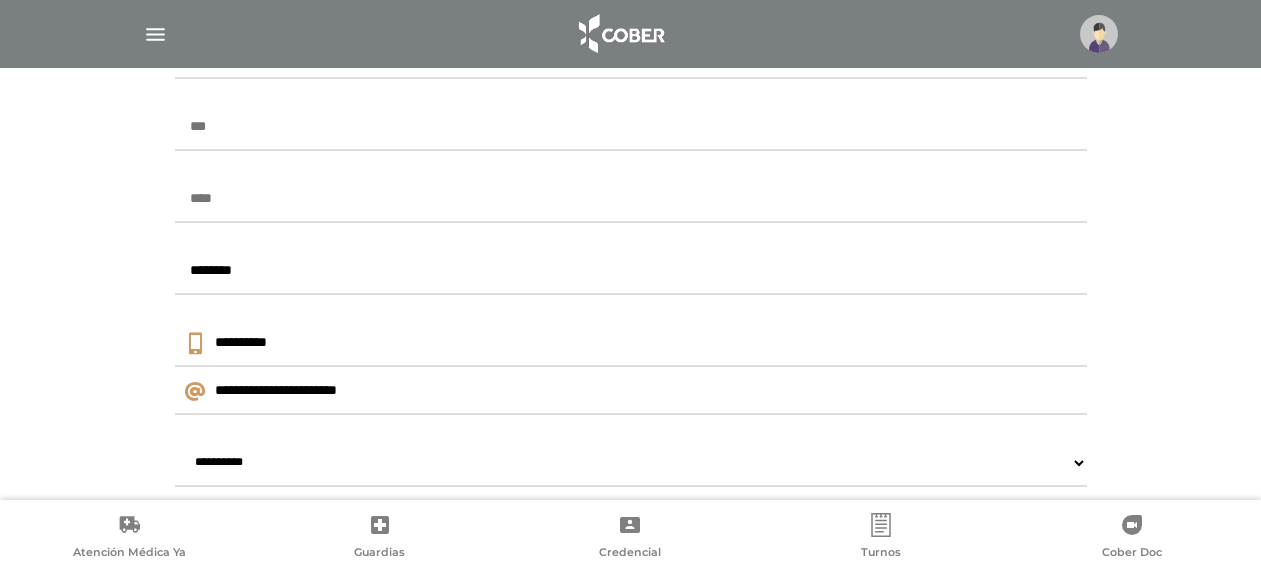 click on "**********" at bounding box center (631, 343) 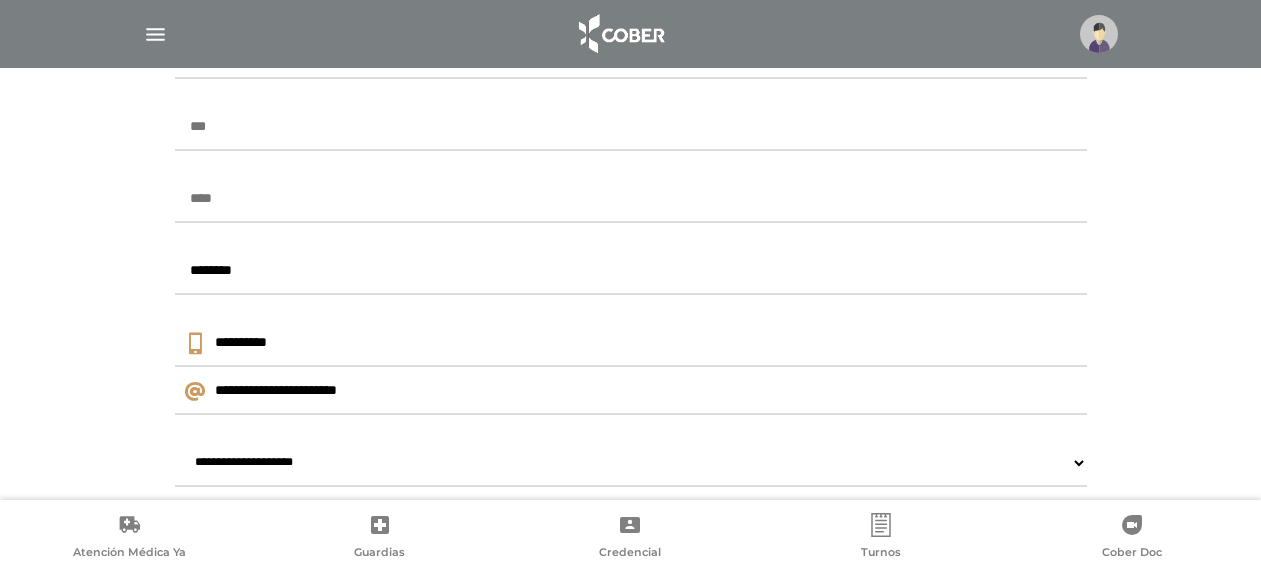 click on "**********" at bounding box center (631, 463) 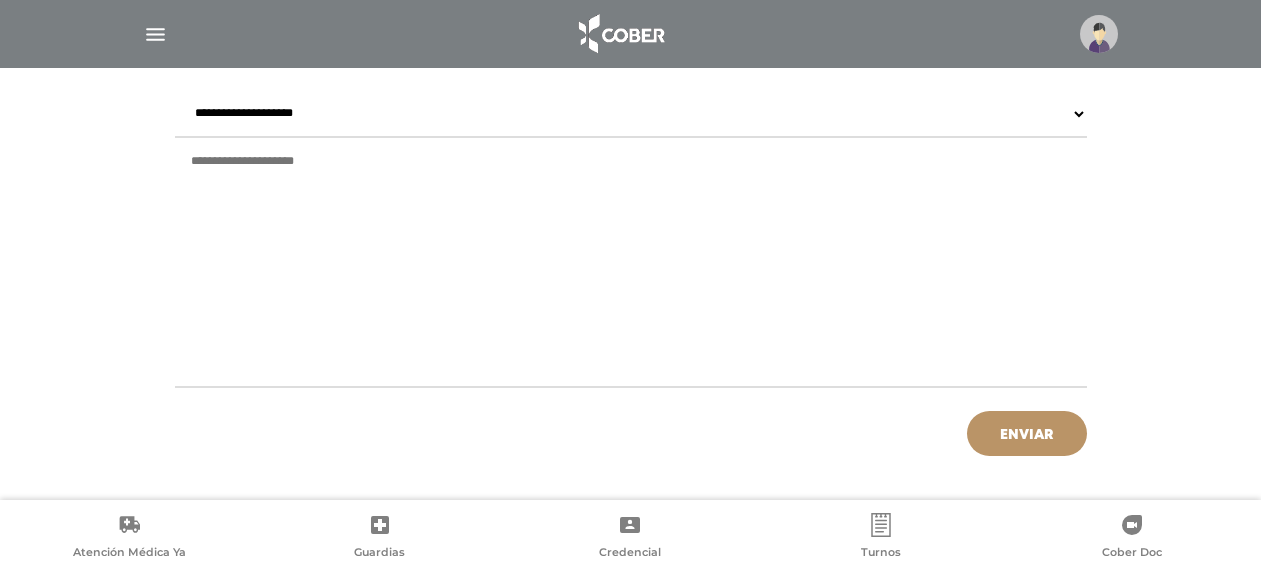 scroll, scrollTop: 1115, scrollLeft: 0, axis: vertical 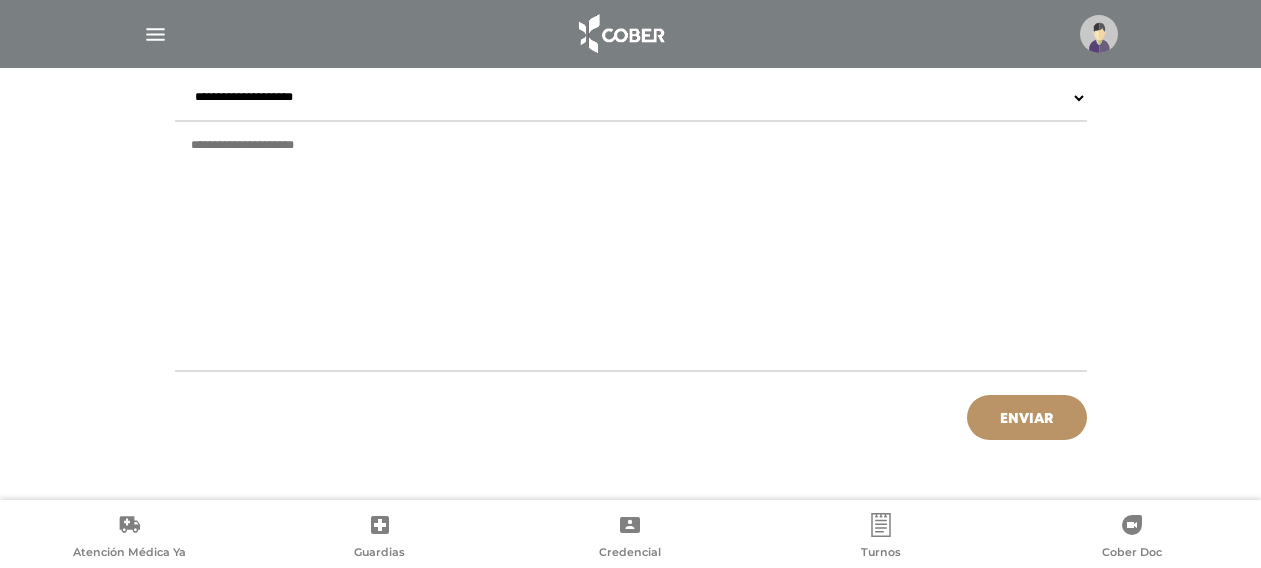 click at bounding box center [631, 247] 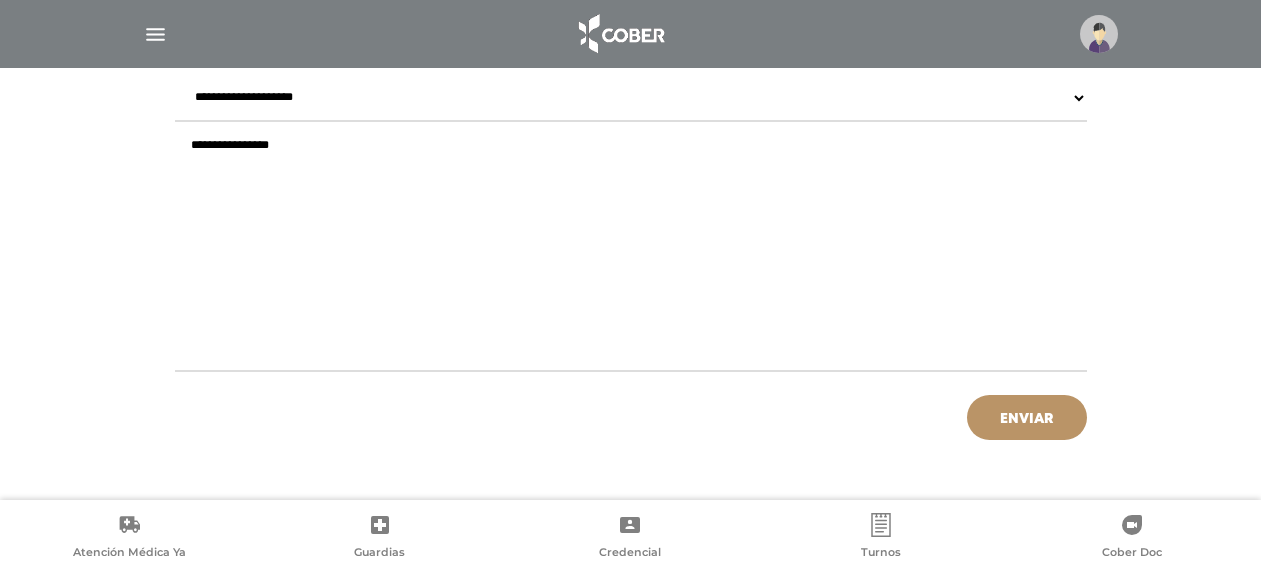 type on "**********" 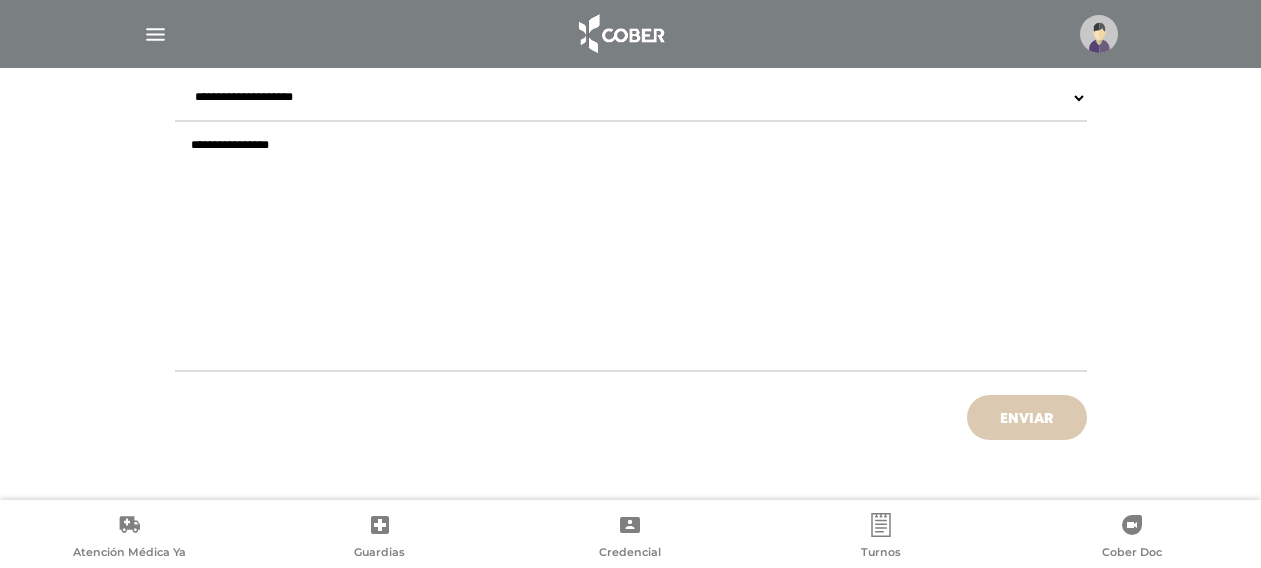 click on "Enviar" at bounding box center (1027, 417) 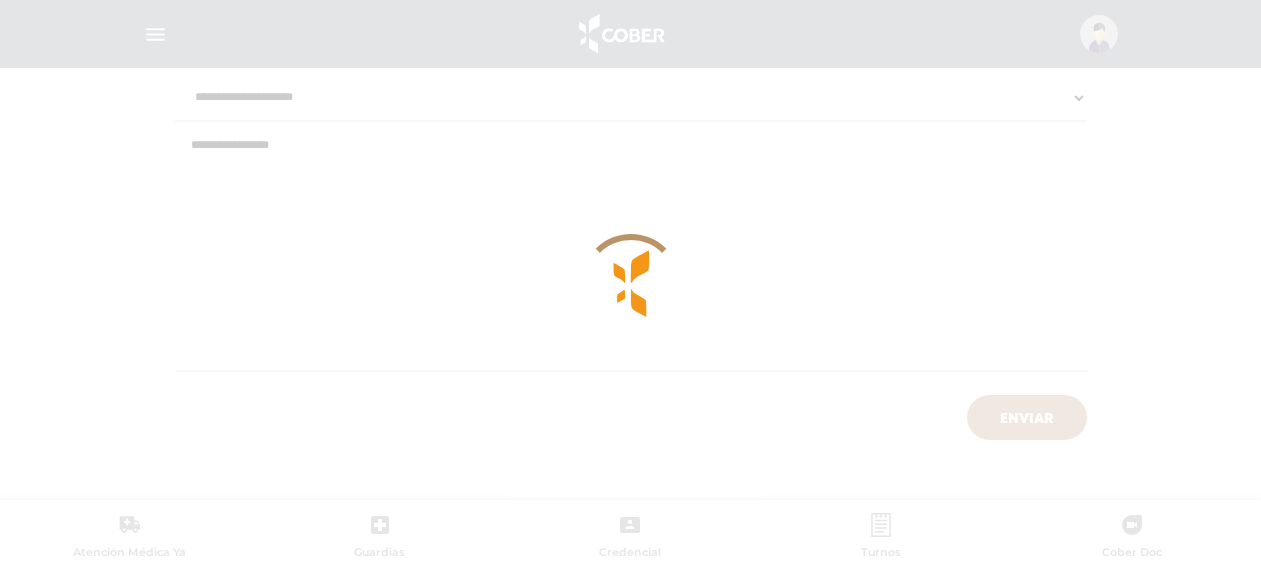 scroll, scrollTop: 253, scrollLeft: 0, axis: vertical 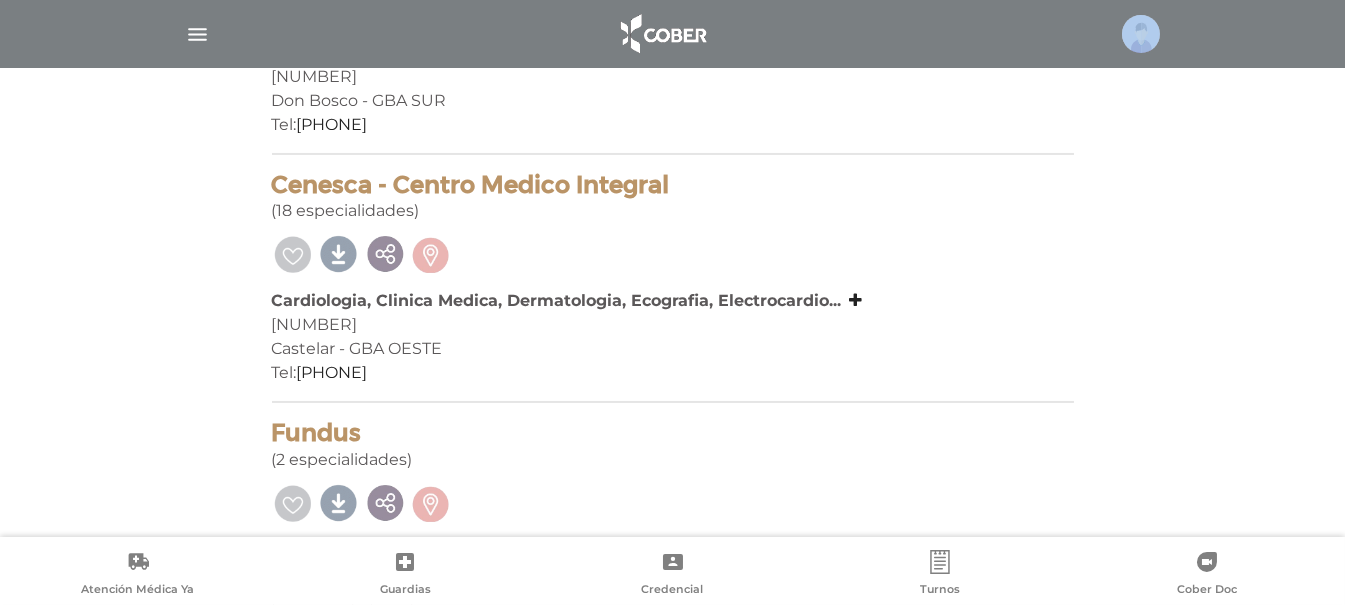drag, startPoint x: 266, startPoint y: 256, endPoint x: 772, endPoint y: 123, distance: 523.1873 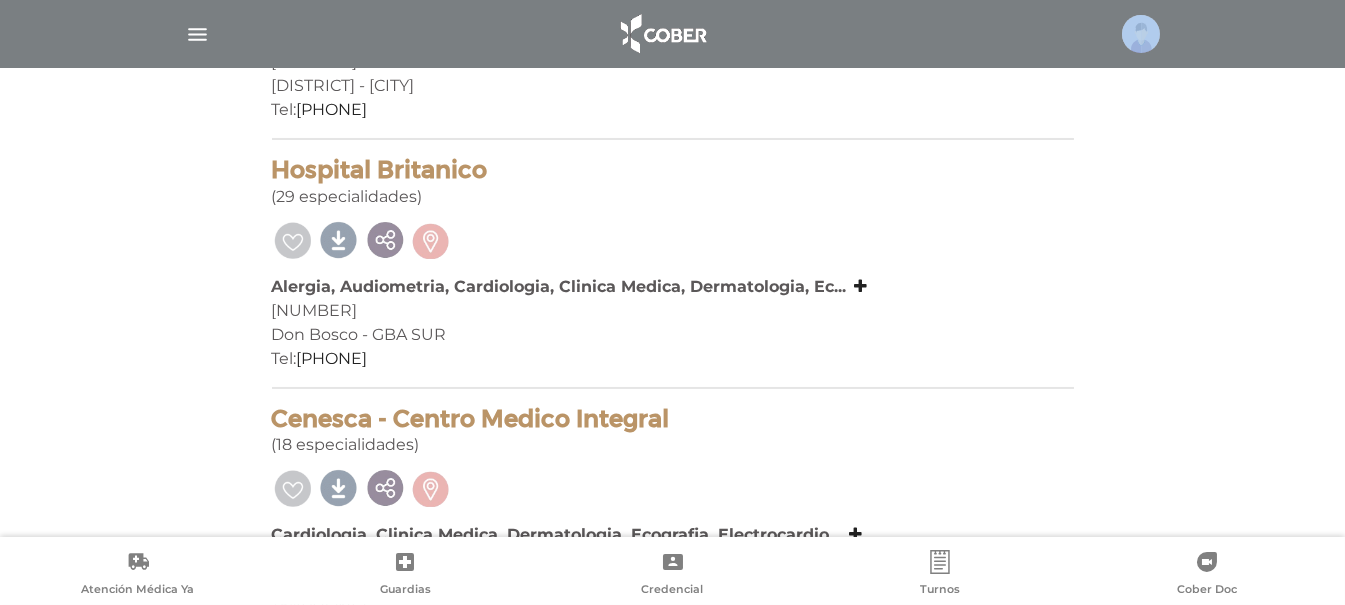 scroll, scrollTop: 555, scrollLeft: 0, axis: vertical 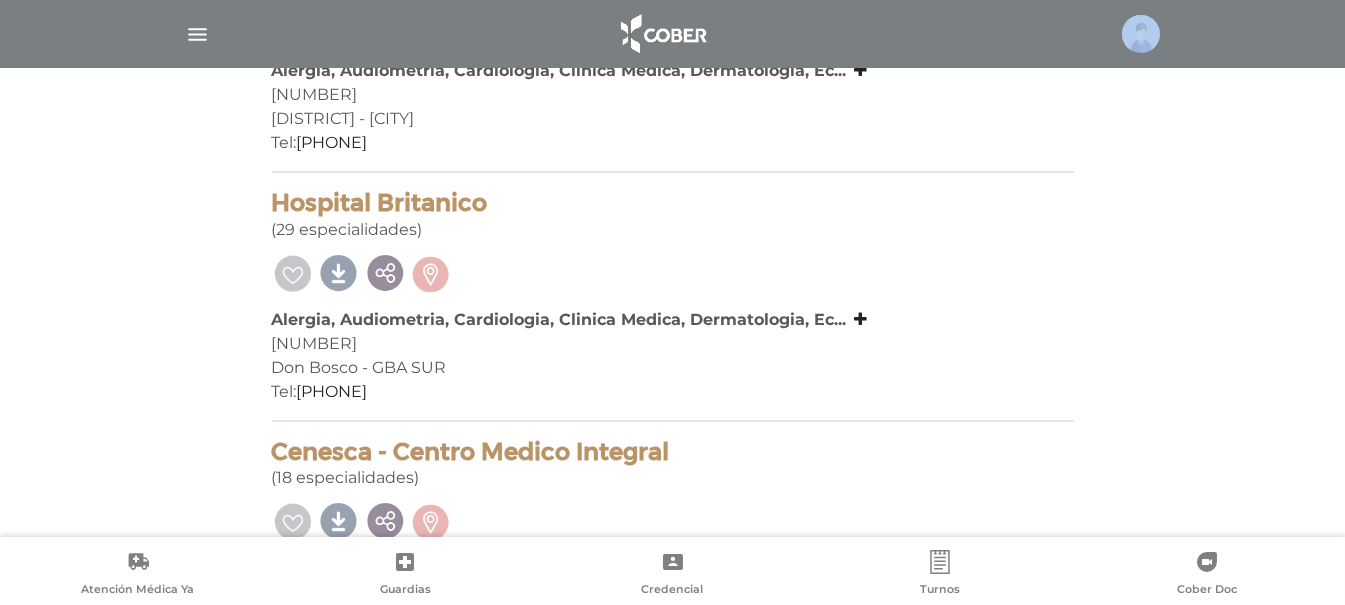 copy on "Hospital Britanico
(33 especialidades)
Alergia, Audiometria, Cardiologia, Clinica Medica, Dermatologia, Ec...   Alergia, Audiometria, Cardiologia, Clinica Medica, Dermatologia, Ecocardiografia, Ecocardiografia Infantil, Ecografia, Electrocardiografia, Electrocardiografia Infantil, Endocrinologia Y Metabolismo, Estudios Mamarios, Flebologia, Fonoaudiologia, Gastroenterologia, Ginecologia, Guardia General, Guardia Pediatrica, Holter, Internacion Programada, Kinesiologia Y Fisiatria, Laboratorio De Analisis Clinicos, Nefrologia, Neumonologia, Neurologia, Nutricion Y Diabetes, Oftalmologia, Otorrinolaringologia, Pediatria, Radiologia, Reumatologia, Traumatologia Y Ortopedia, Urologia 											[NUMBER] 											 [DISTRICT] - [CITY] 											 Tel:  [PHONE]
Hospital Britanico
(29 especialidades)
Alergia, Audiometria, Cardiologia, Clinica Medica..." 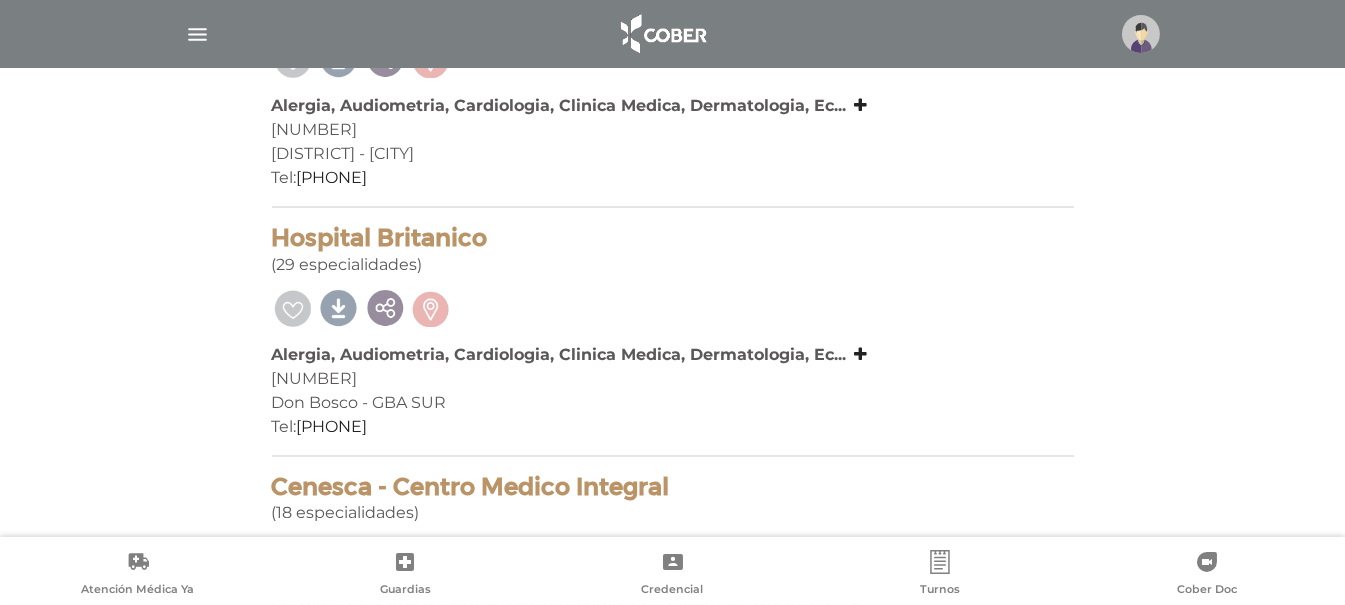 scroll, scrollTop: 0, scrollLeft: 0, axis: both 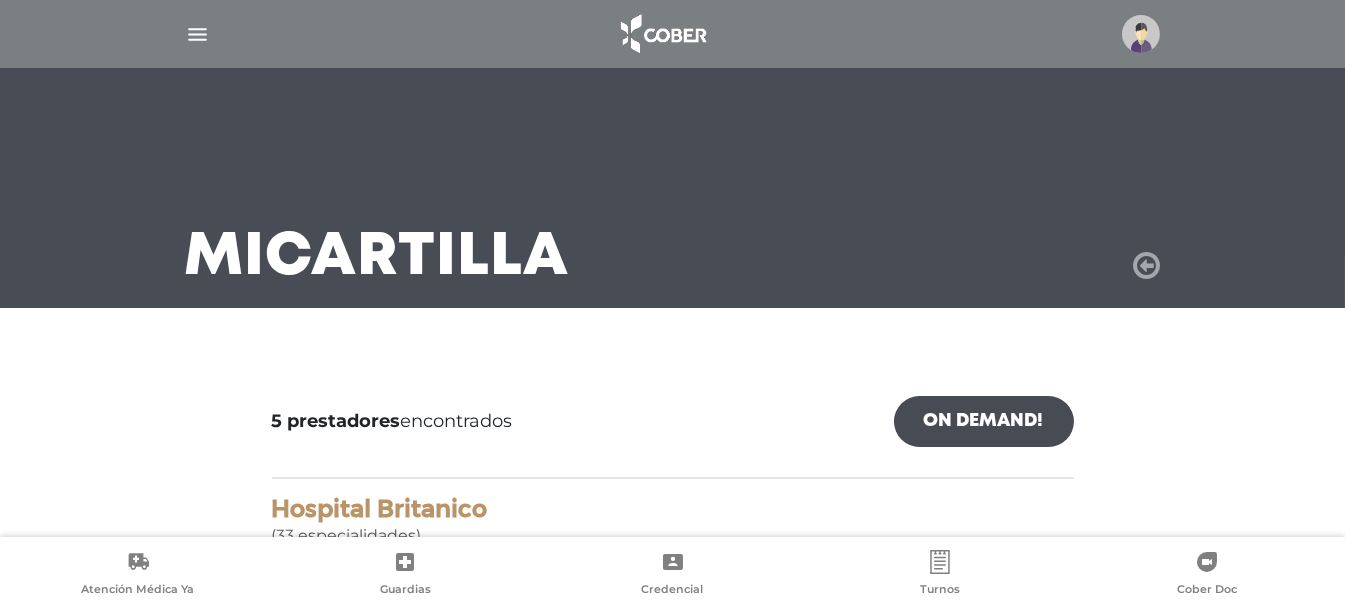 click at bounding box center (1147, 266) 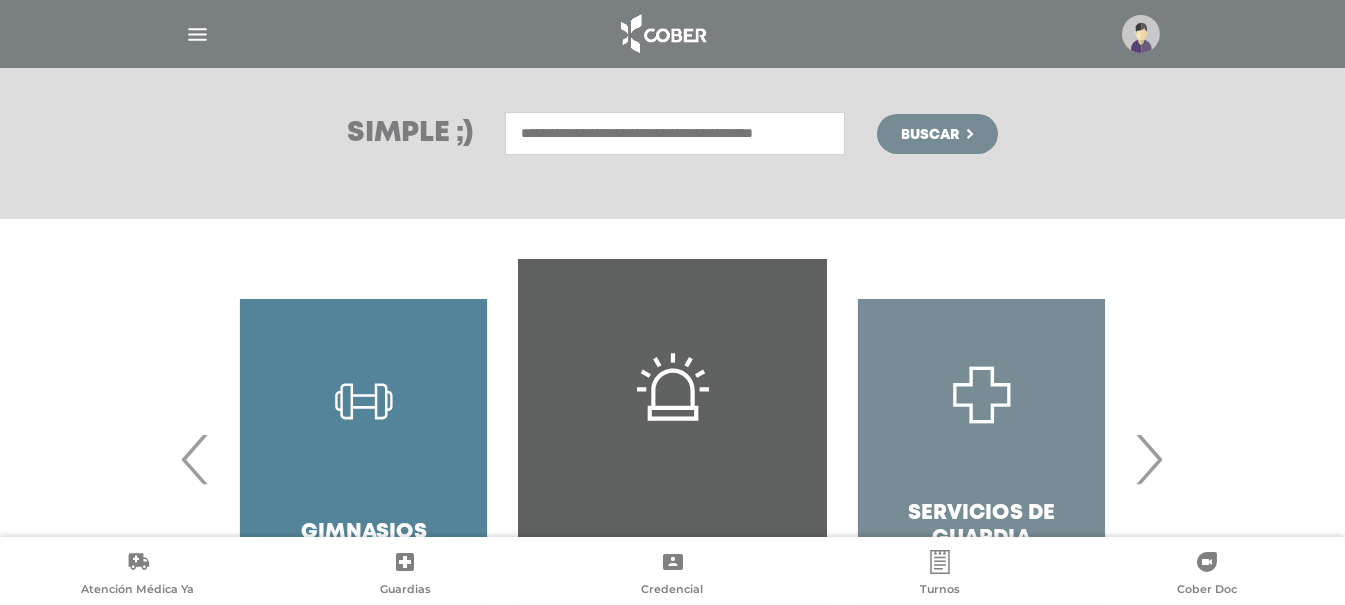 scroll, scrollTop: 266, scrollLeft: 0, axis: vertical 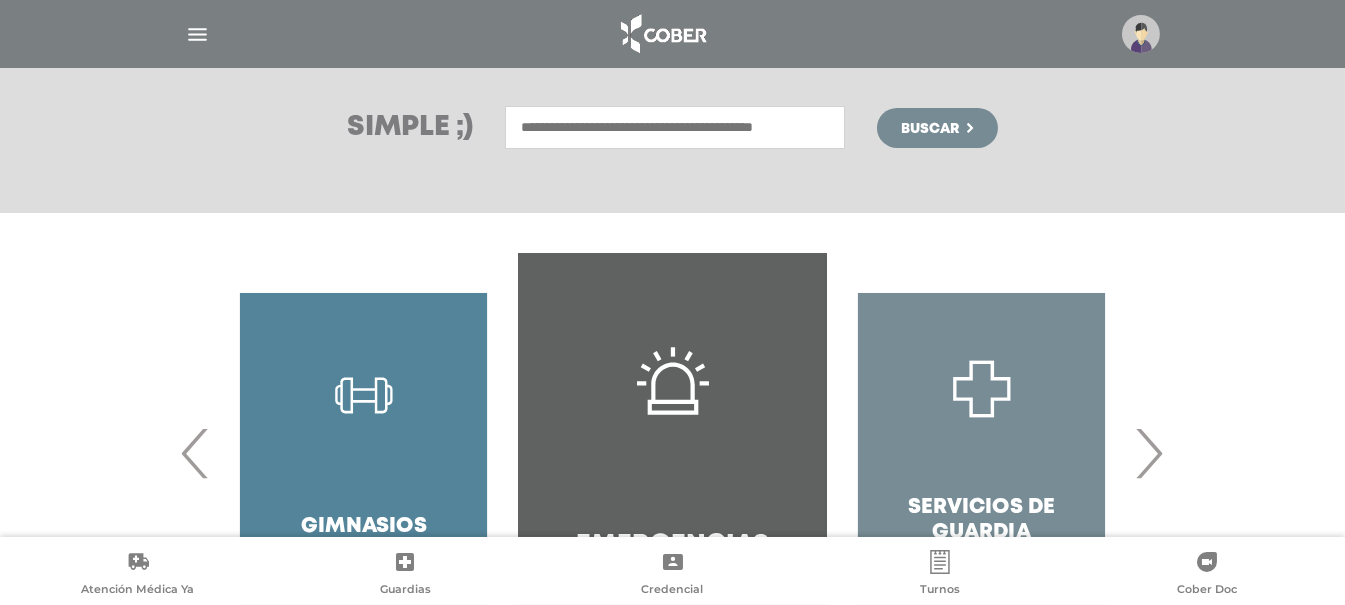 click on "Simple ;)
Buscar" at bounding box center [672, 127] 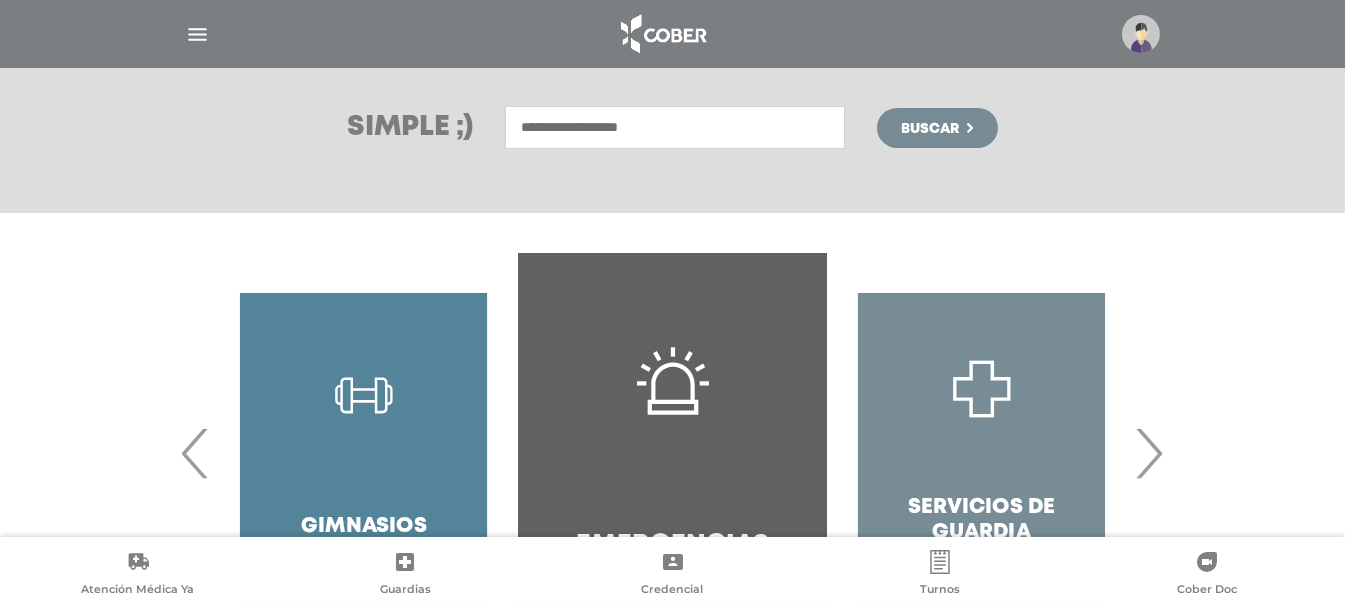 click on "**********" at bounding box center [675, 127] 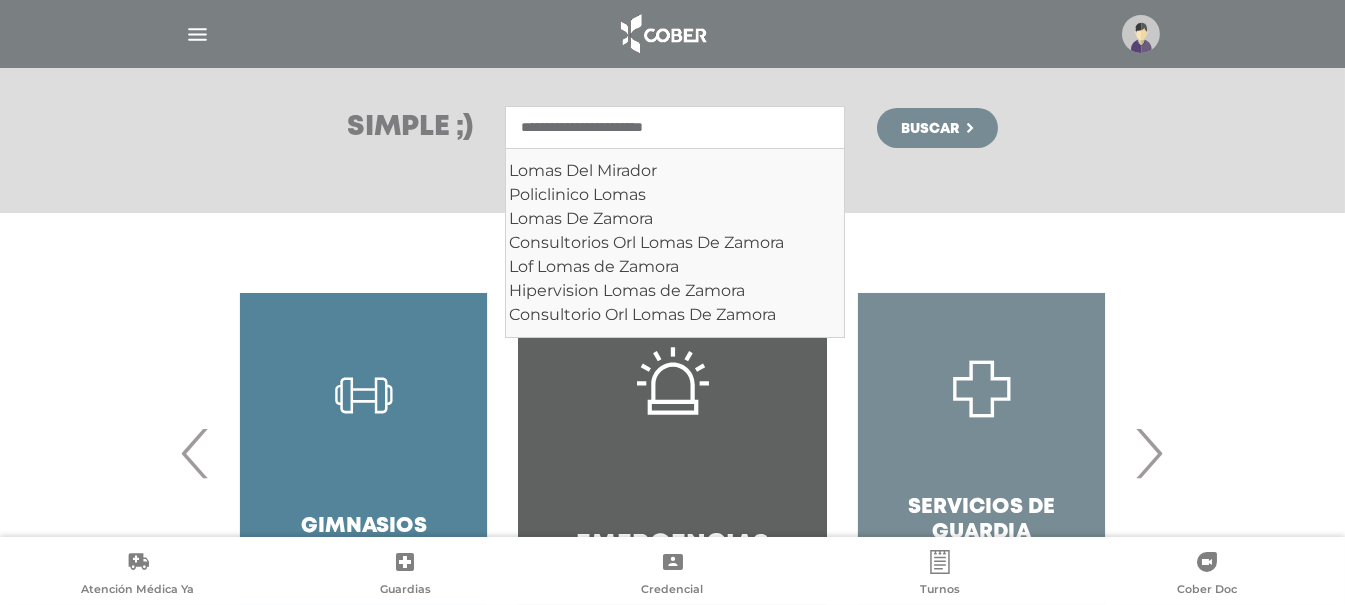 type on "**********" 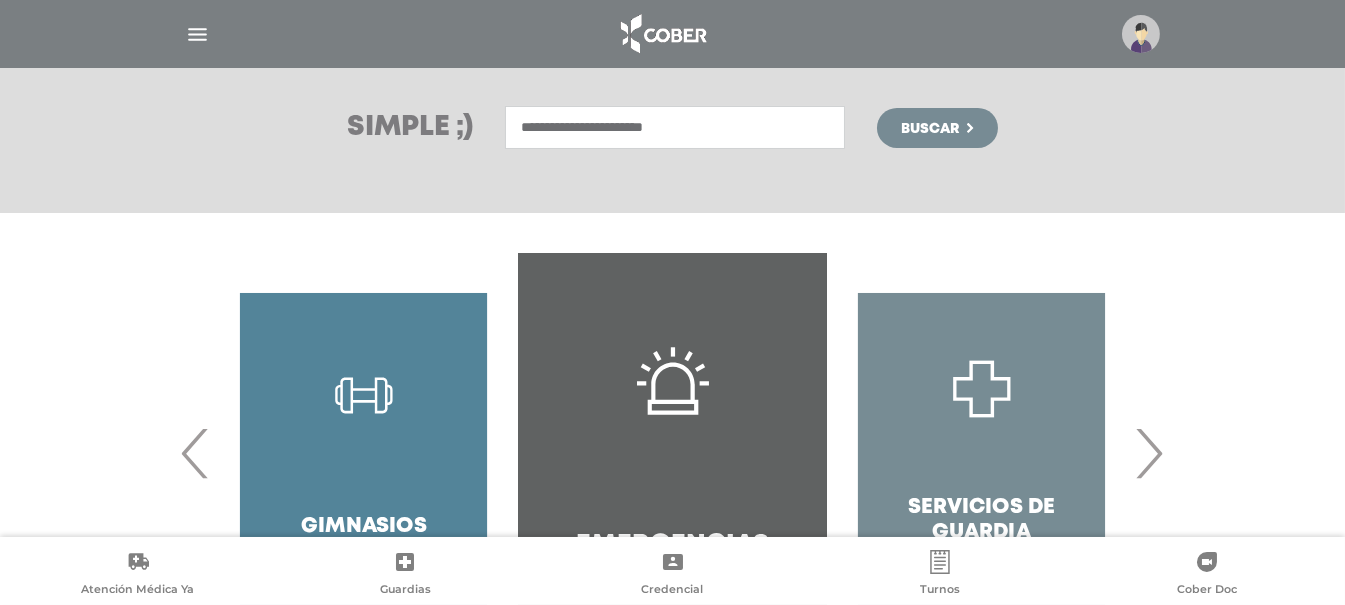 click on "Buscar" at bounding box center (930, 129) 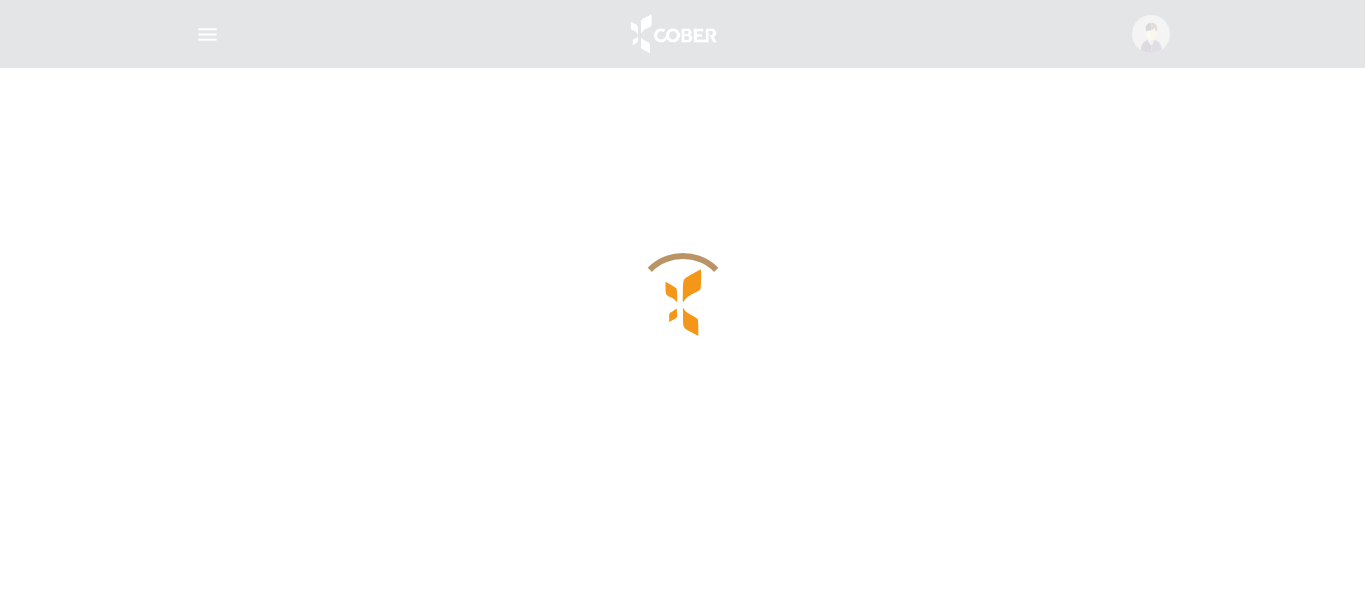 scroll, scrollTop: 0, scrollLeft: 0, axis: both 